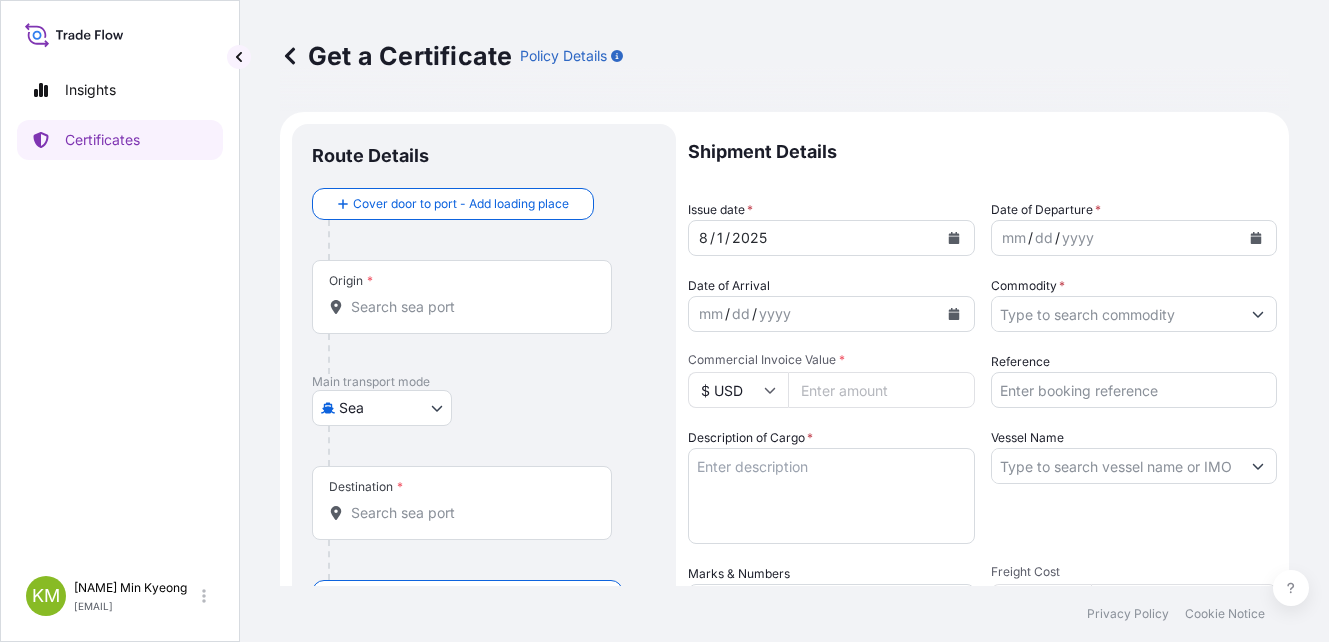 select on "Sea" 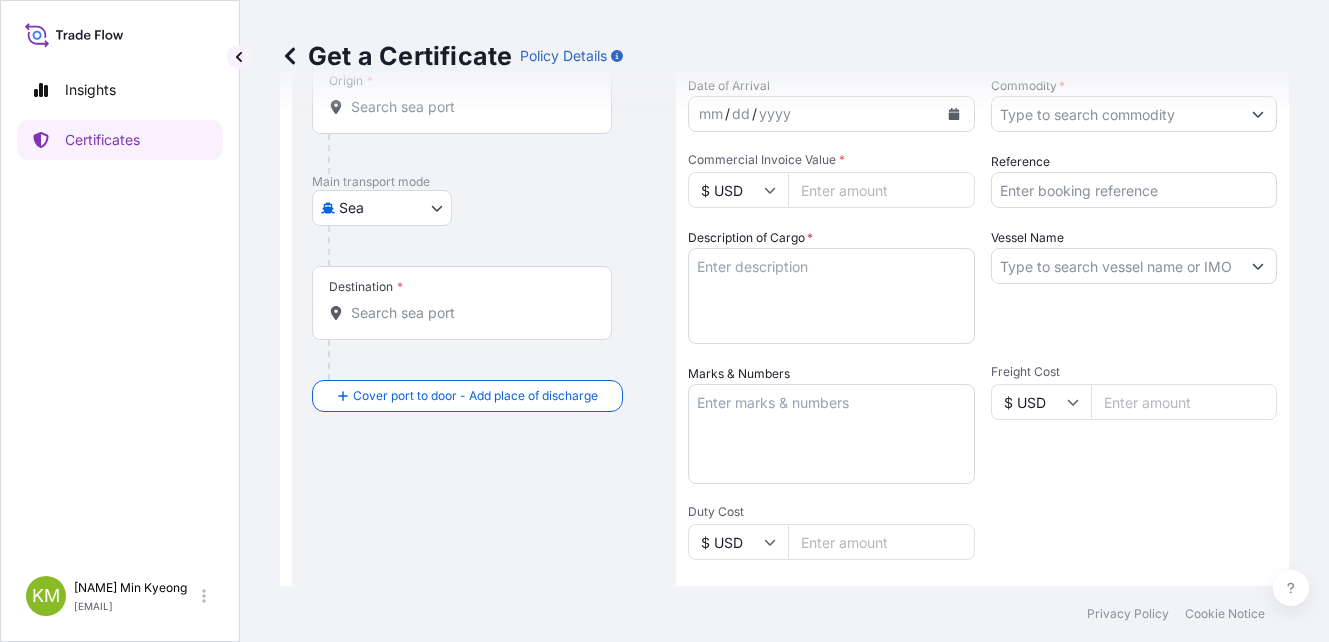 scroll, scrollTop: 0, scrollLeft: 0, axis: both 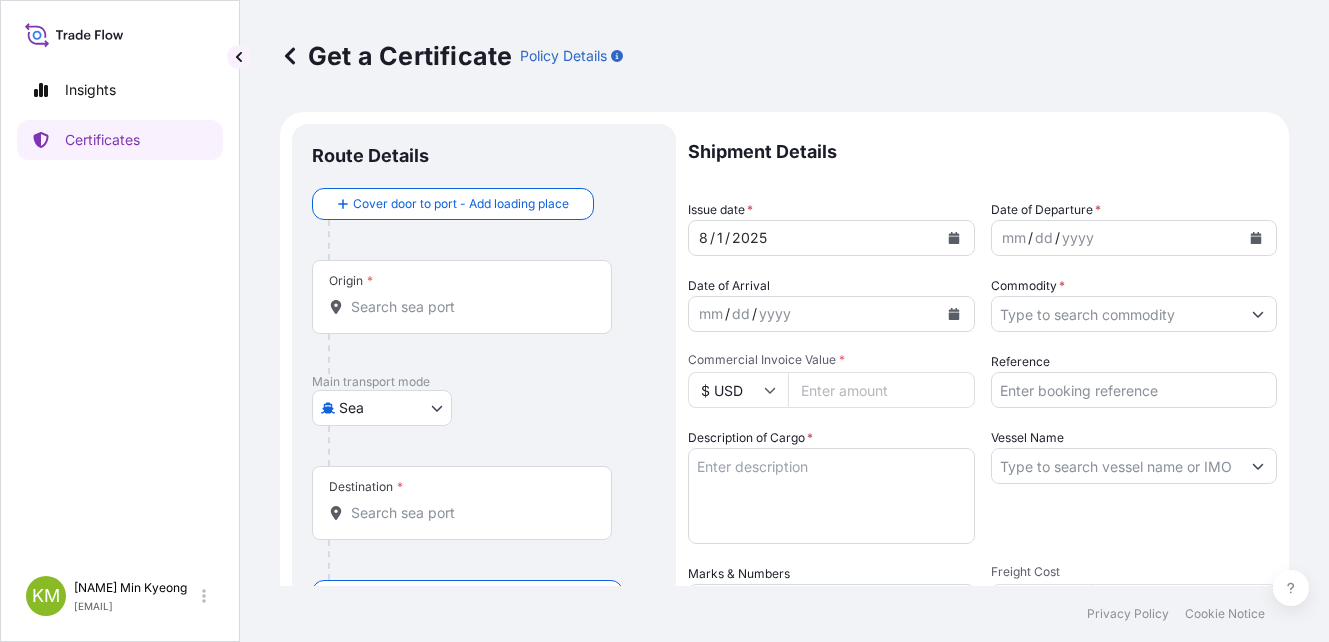 click on "Origin *" at bounding box center (469, 307) 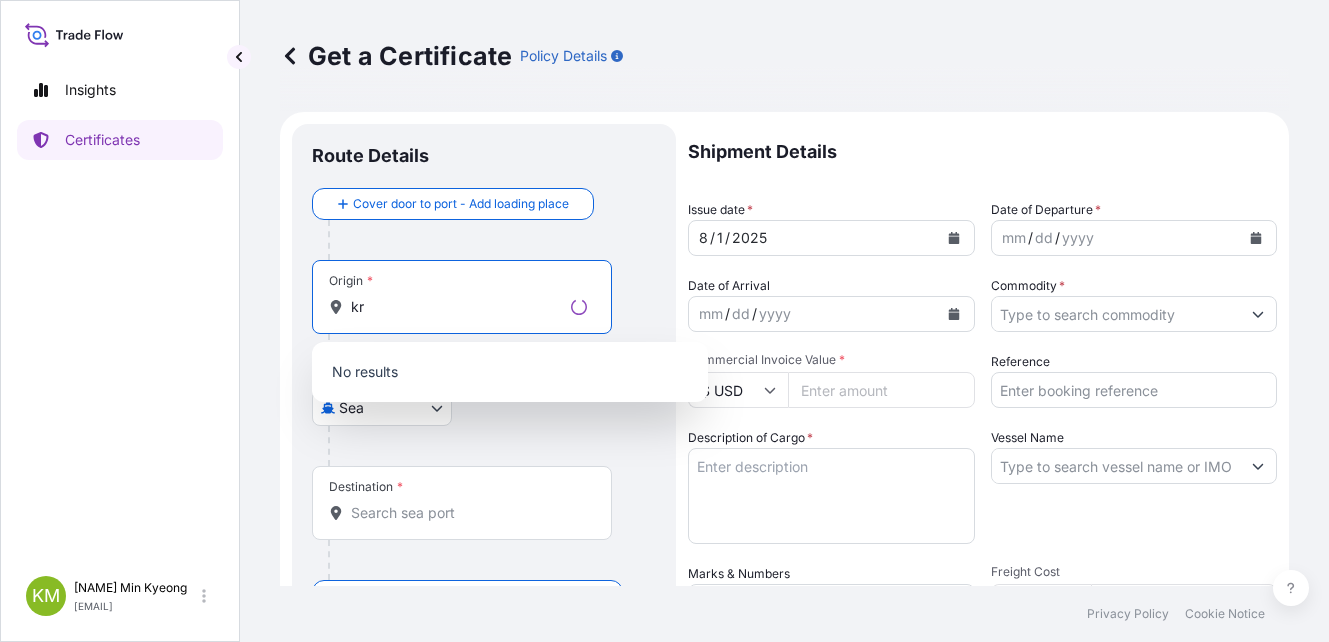 type on "k" 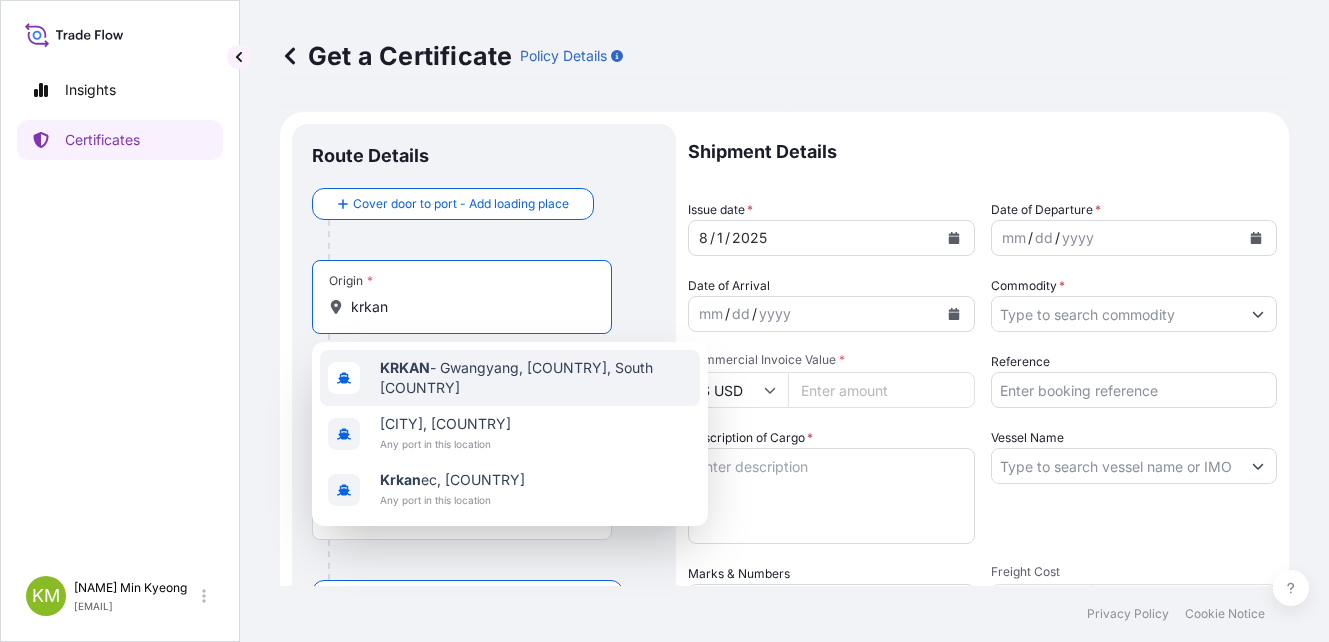 click on "KRKAN - Gwangyang, [COUNTRY], South [COUNTRY]" at bounding box center (536, 378) 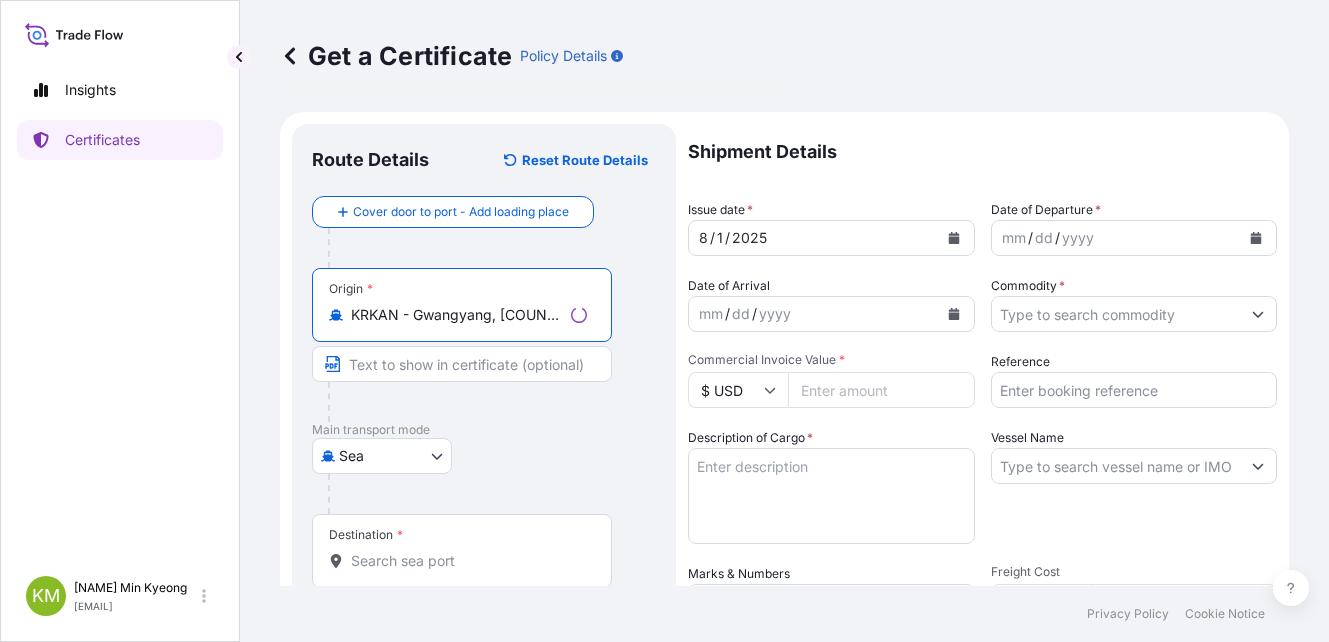 type on "KRKAN - Gwangyang, [COUNTRY], South [COUNTRY]" 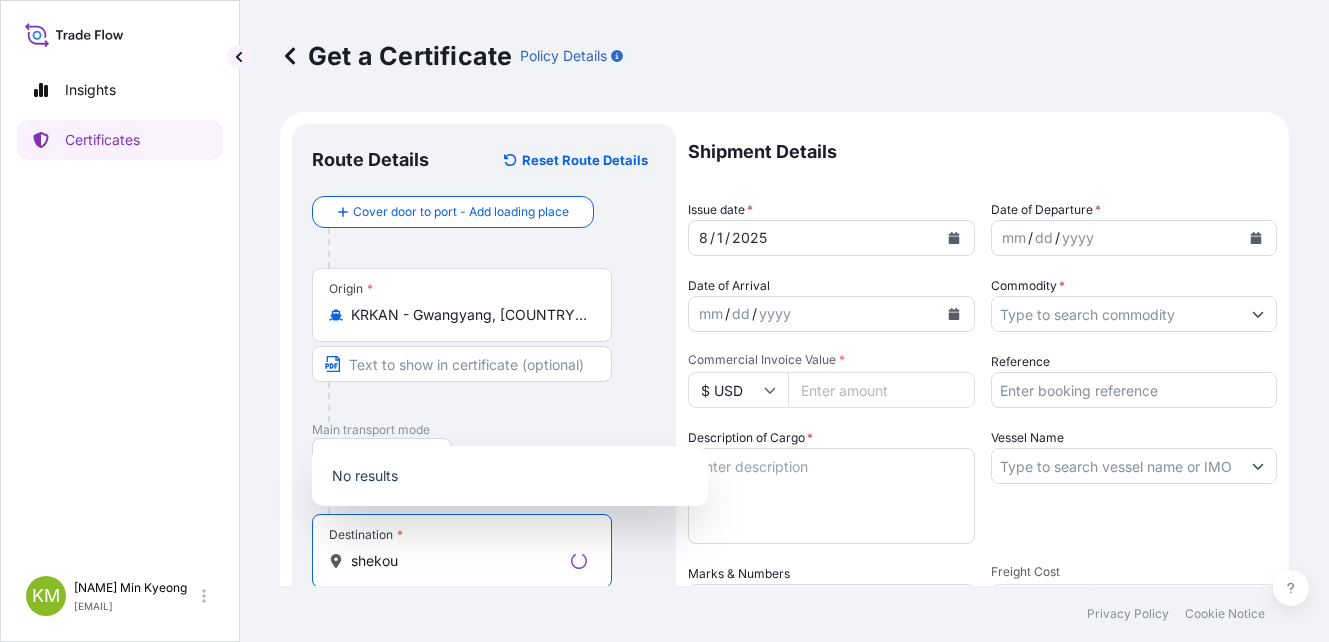 scroll, scrollTop: 100, scrollLeft: 0, axis: vertical 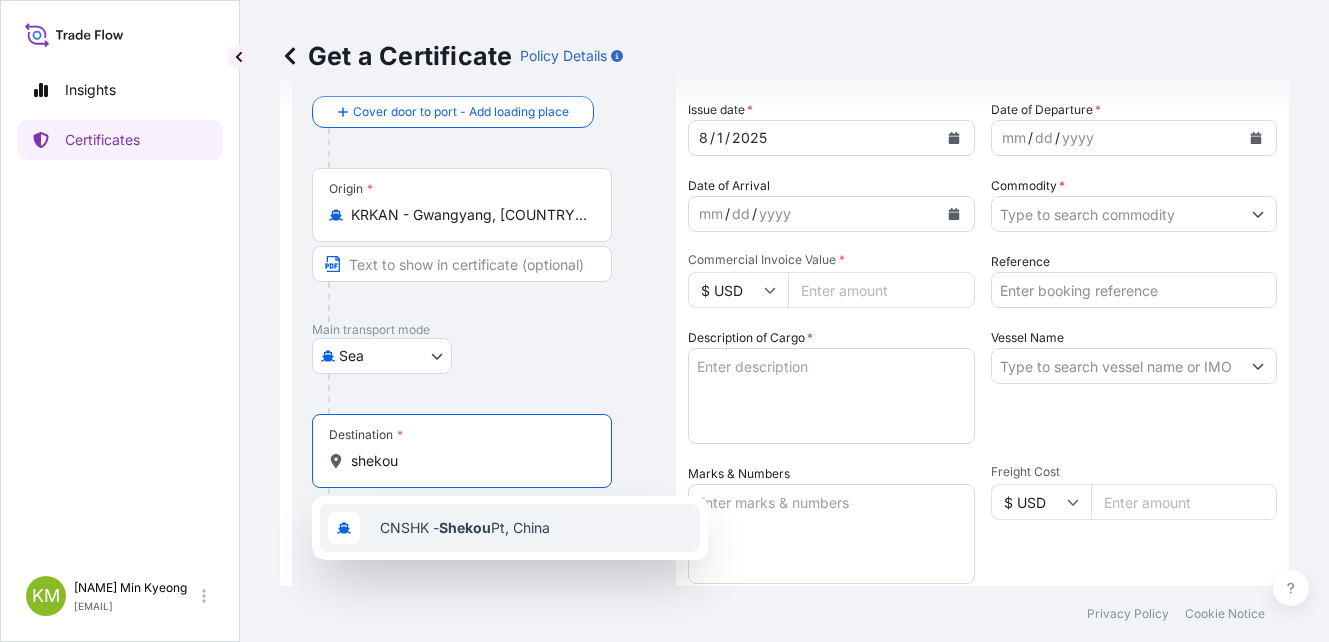 click on "CNSHK - Shekou Pt, [COUNTRY]" at bounding box center [465, 528] 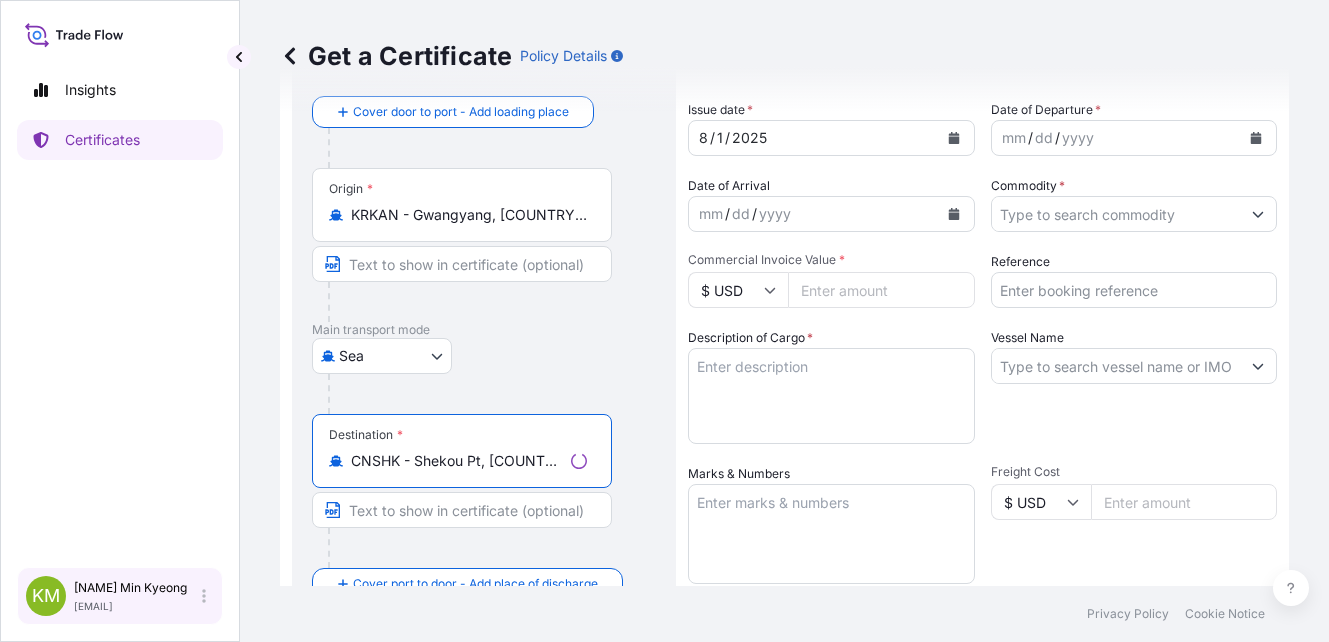 type on "CNSHK - Shekou Pt, [COUNTRY]" 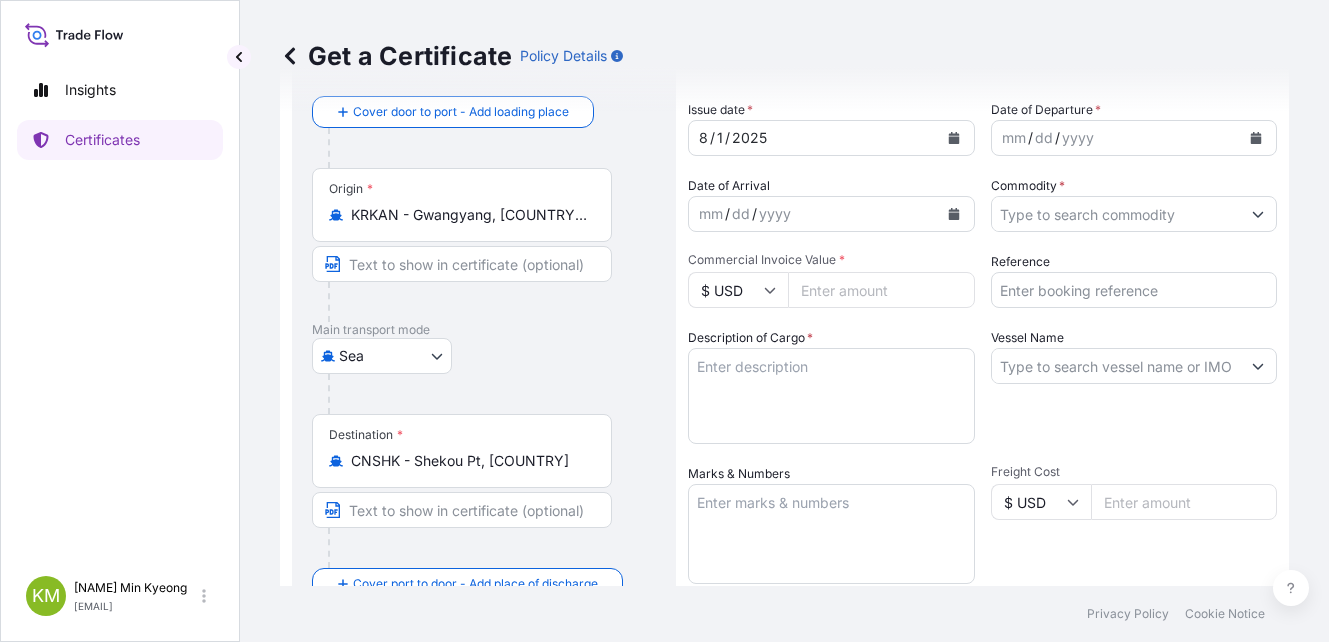 click at bounding box center (1256, 138) 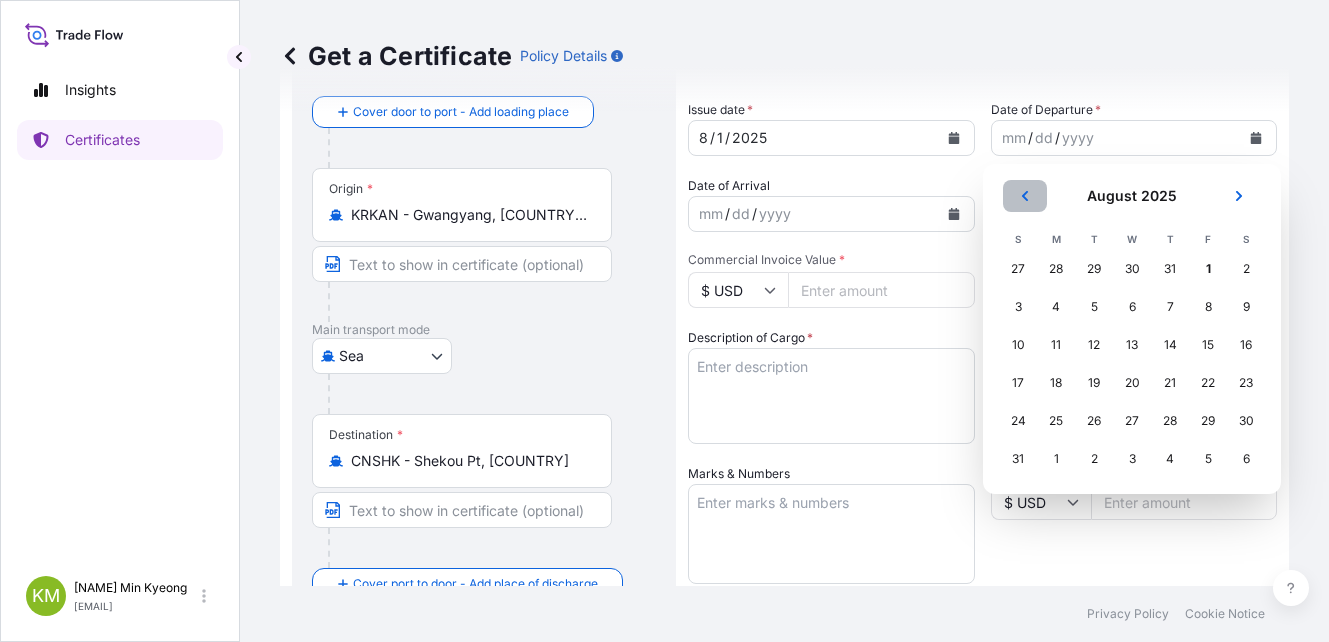 click at bounding box center (1025, 196) 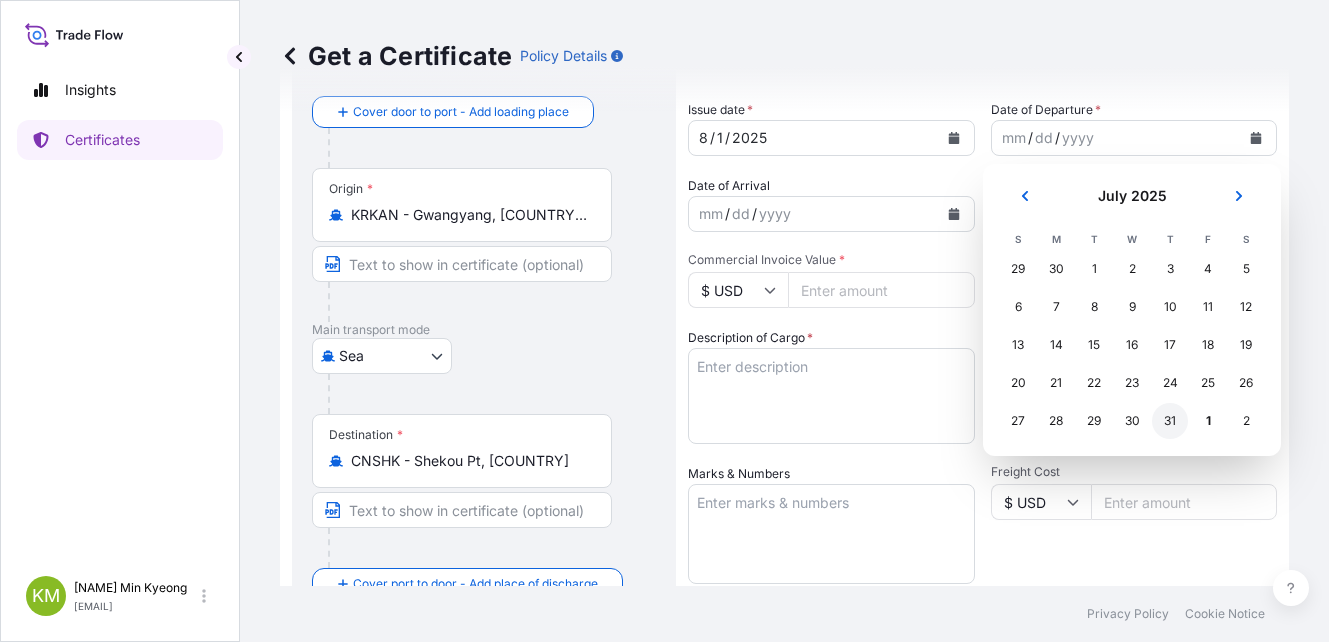 click on "31" at bounding box center (1170, 421) 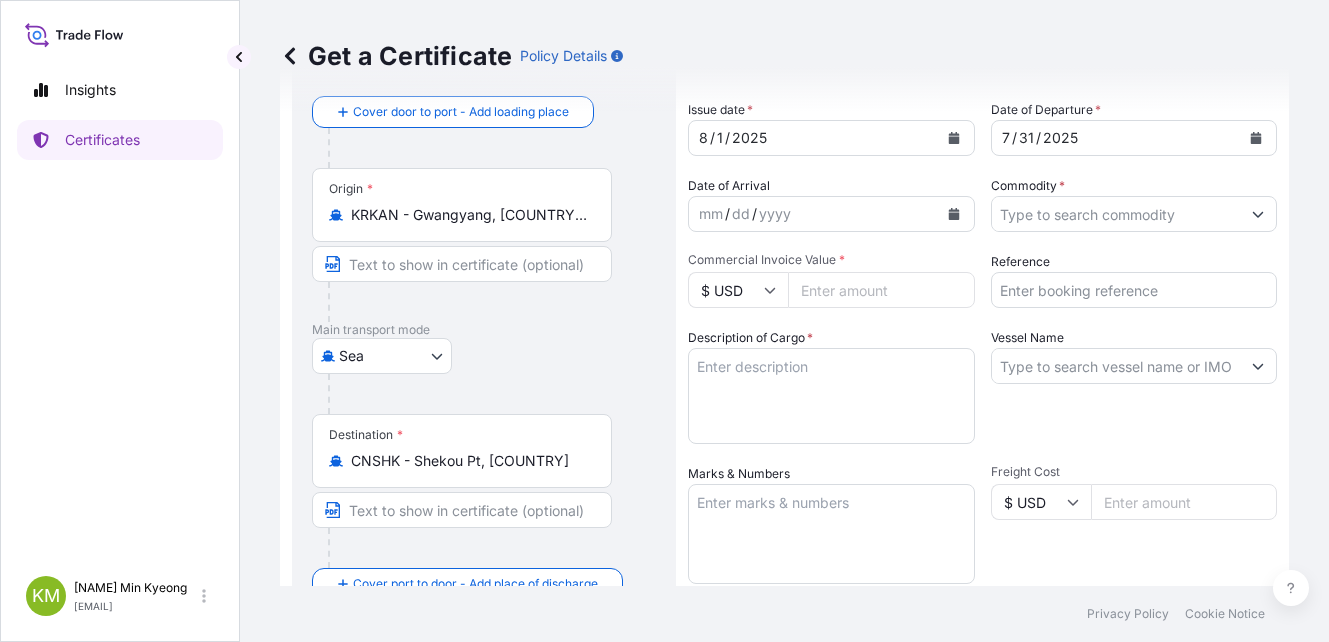 click on "Commercial Invoice Value    *" at bounding box center (881, 290) 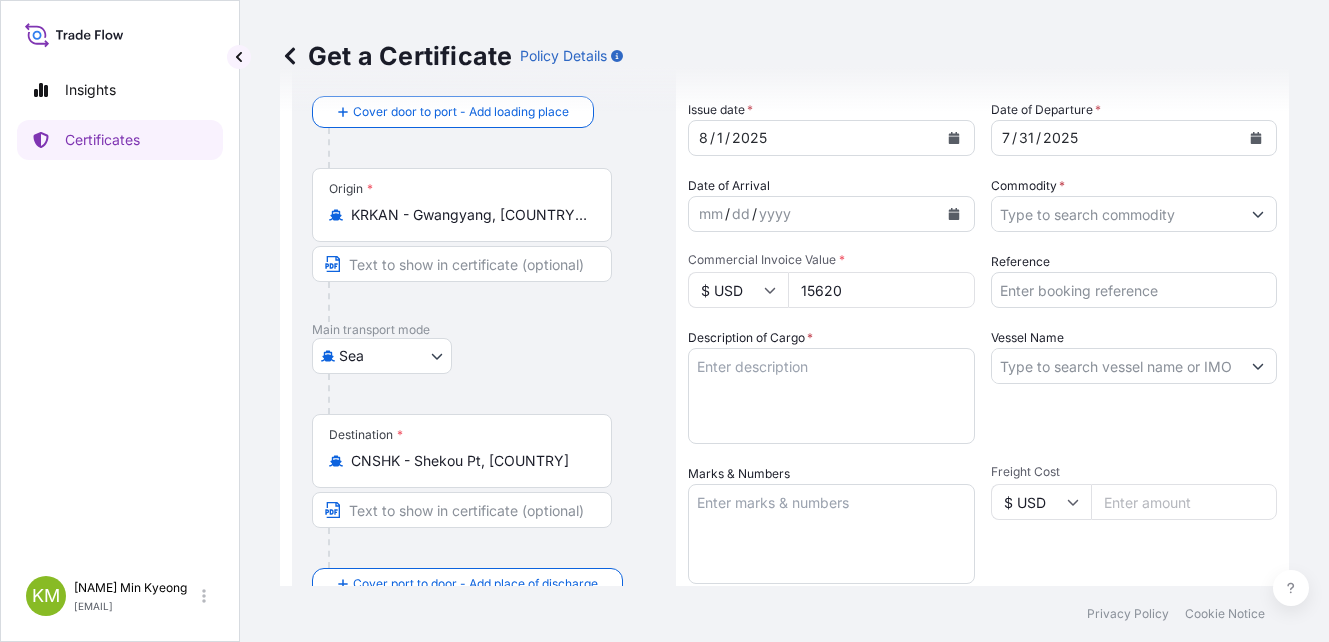 type on "15620" 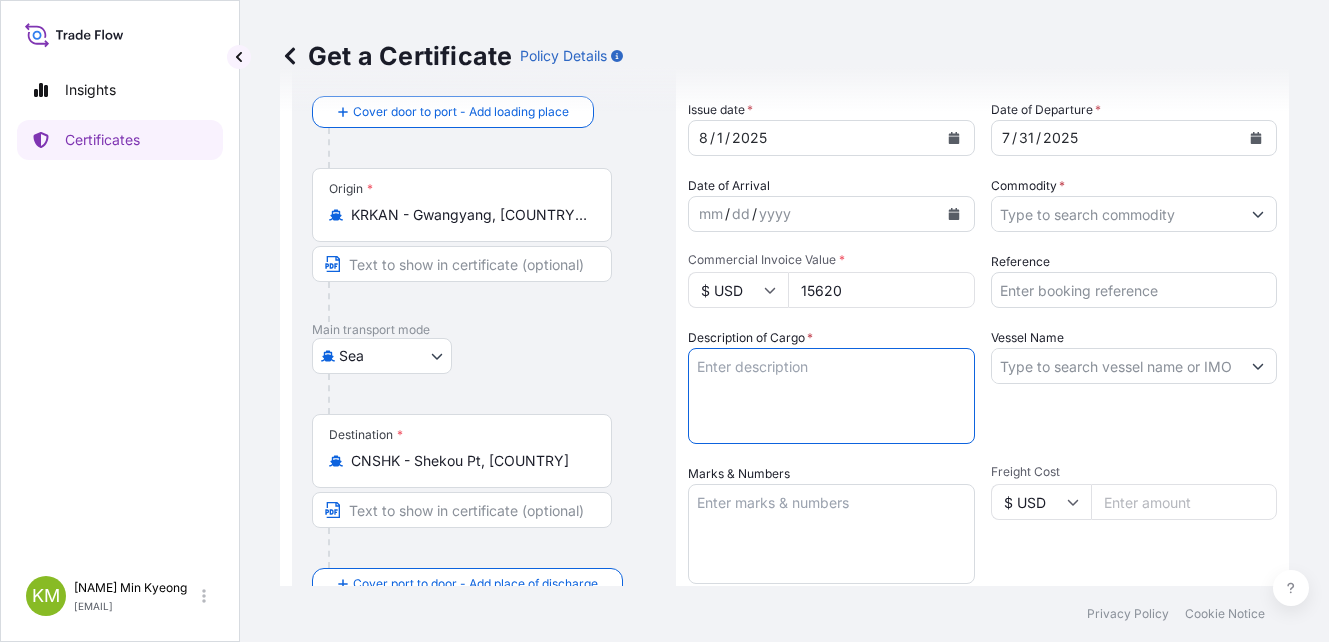 paste on "[QUANTITY] / PP [PLATE_NUMBER] [QUANTITY] / PP [PLATE_NUMBER]" 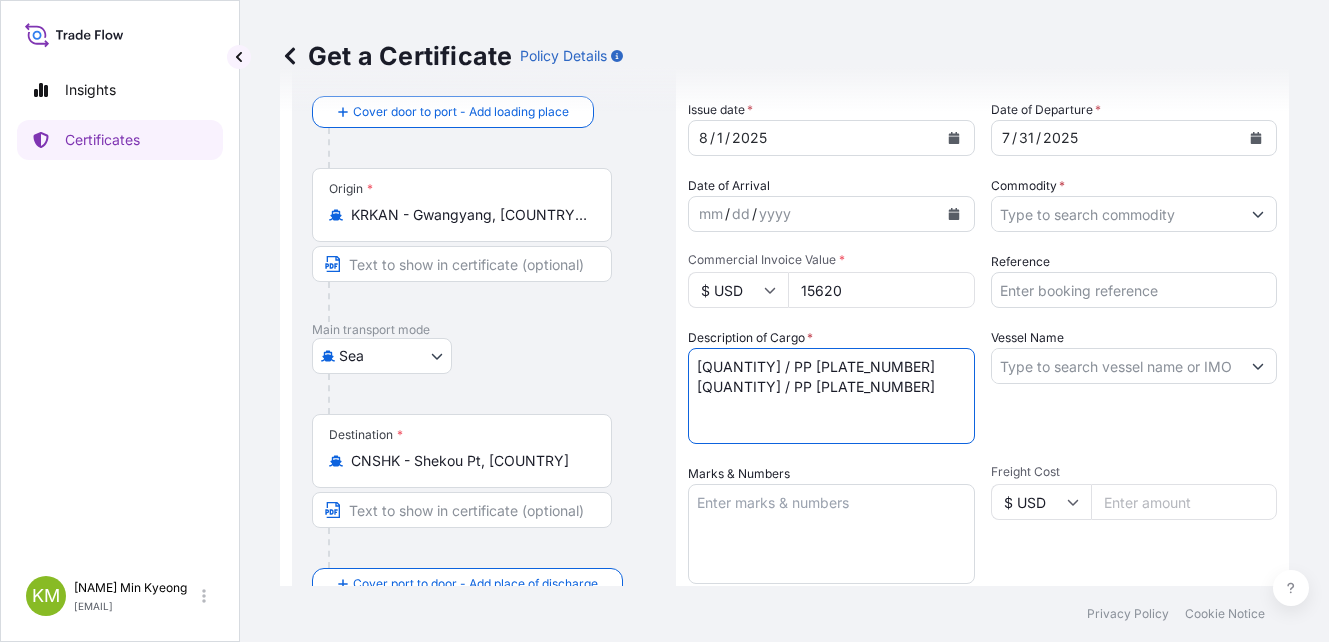 click on "[QUANTITY] / PP [PLATE_NUMBER] [QUANTITY] / PP [PLATE_NUMBER]" at bounding box center (831, 396) 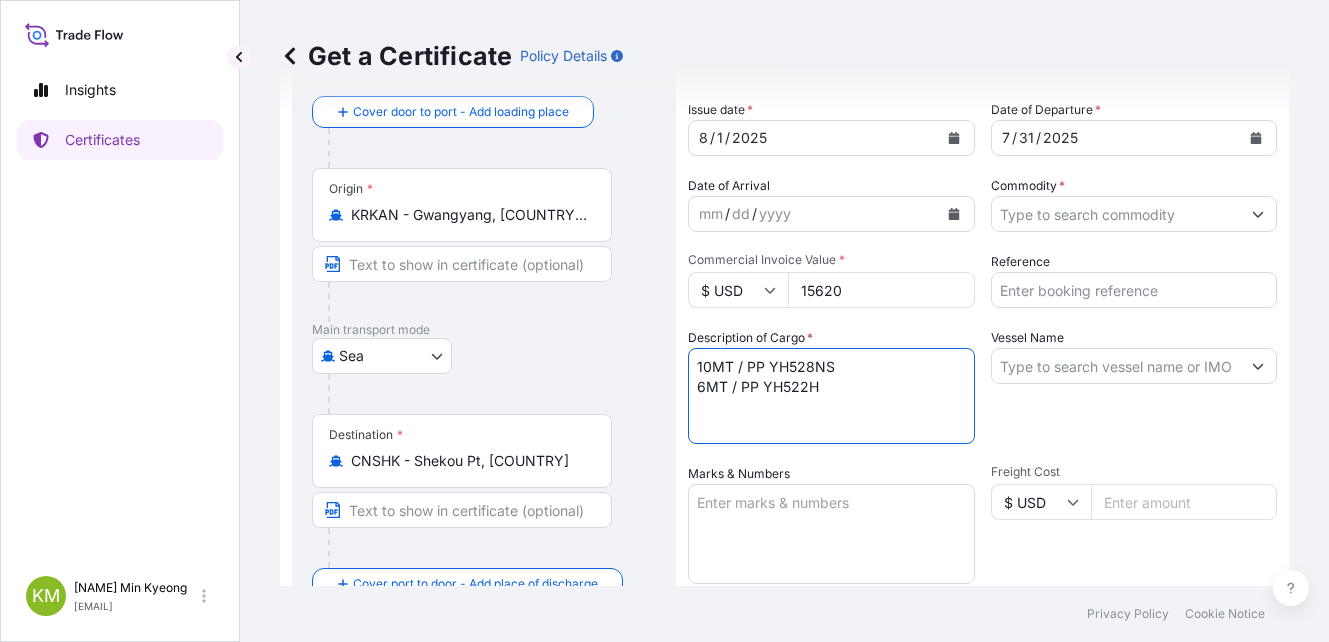 type on "10MT / PP YH528NS
6MT / PP YH522H" 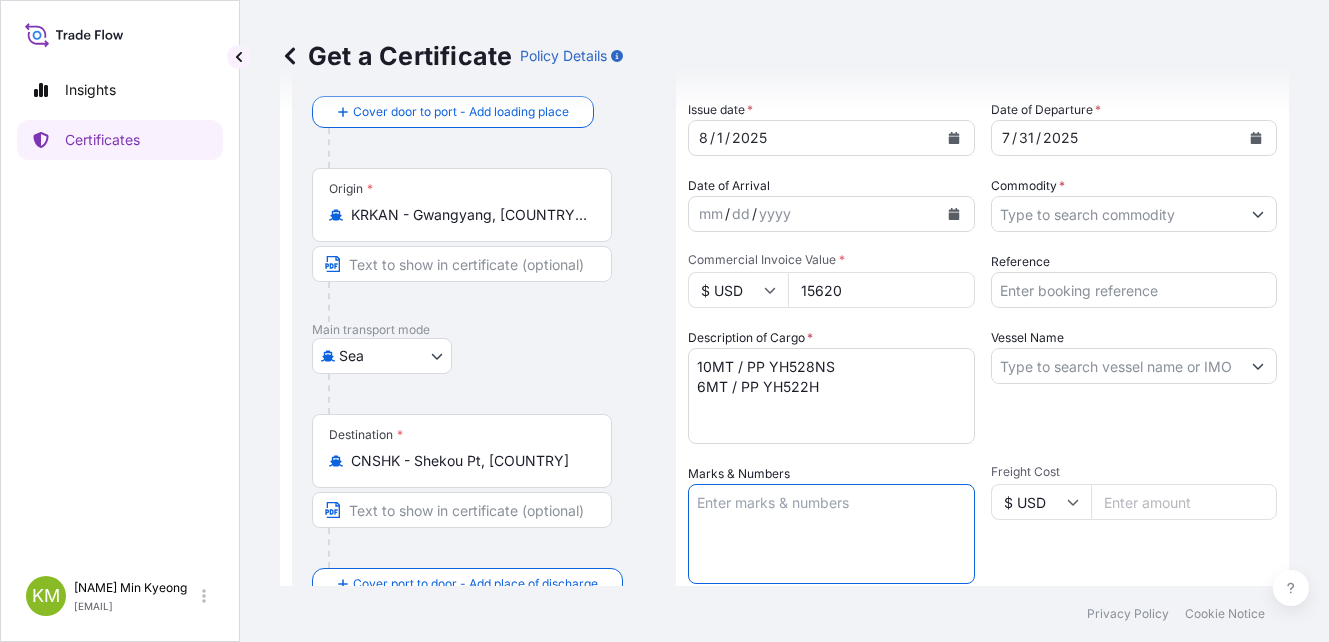 click on "Marks & Numbers" at bounding box center [831, 534] 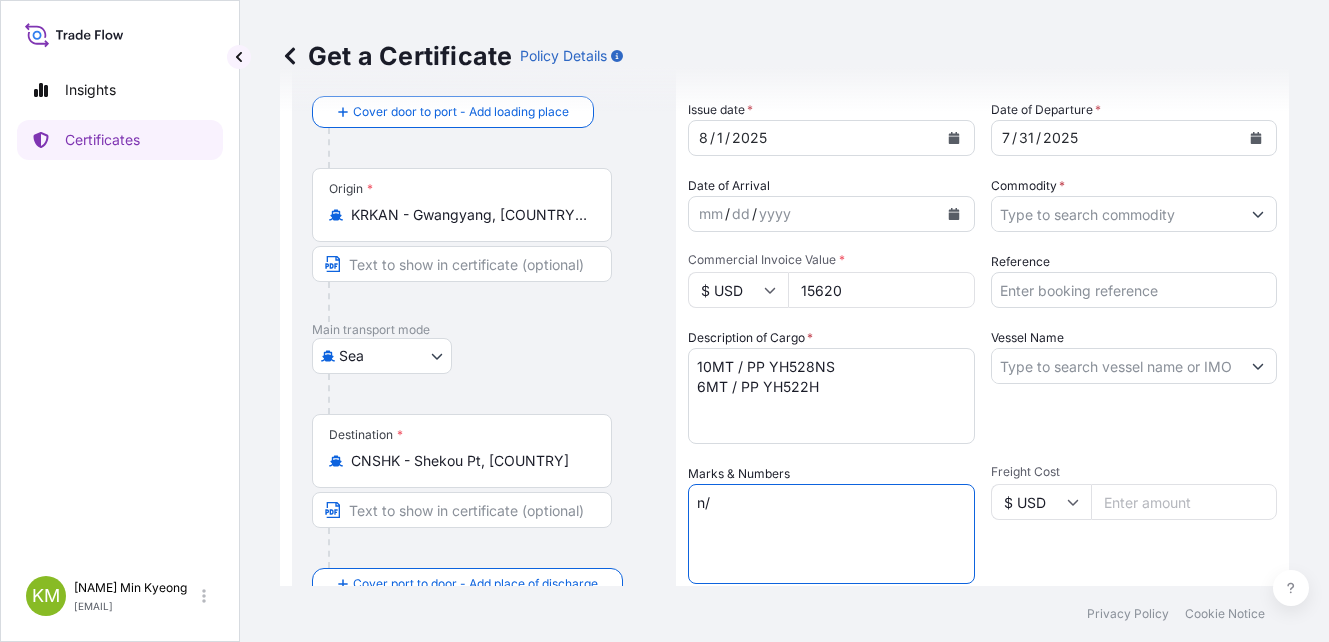 type on "n" 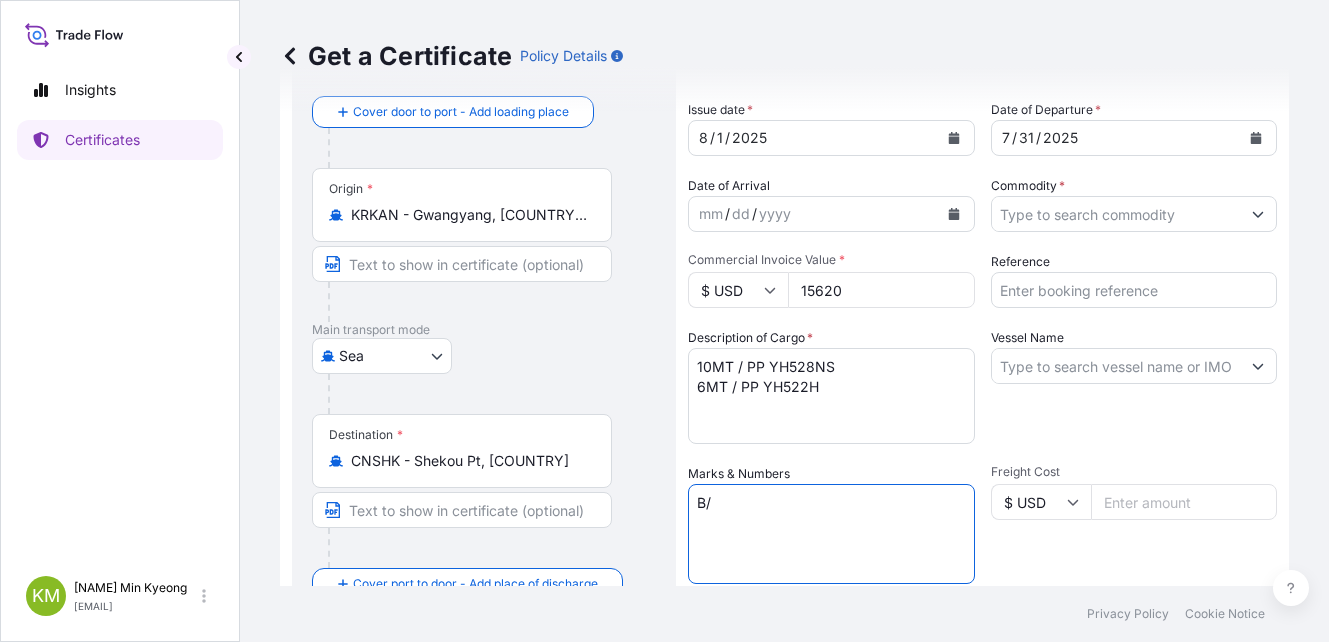 type on "B" 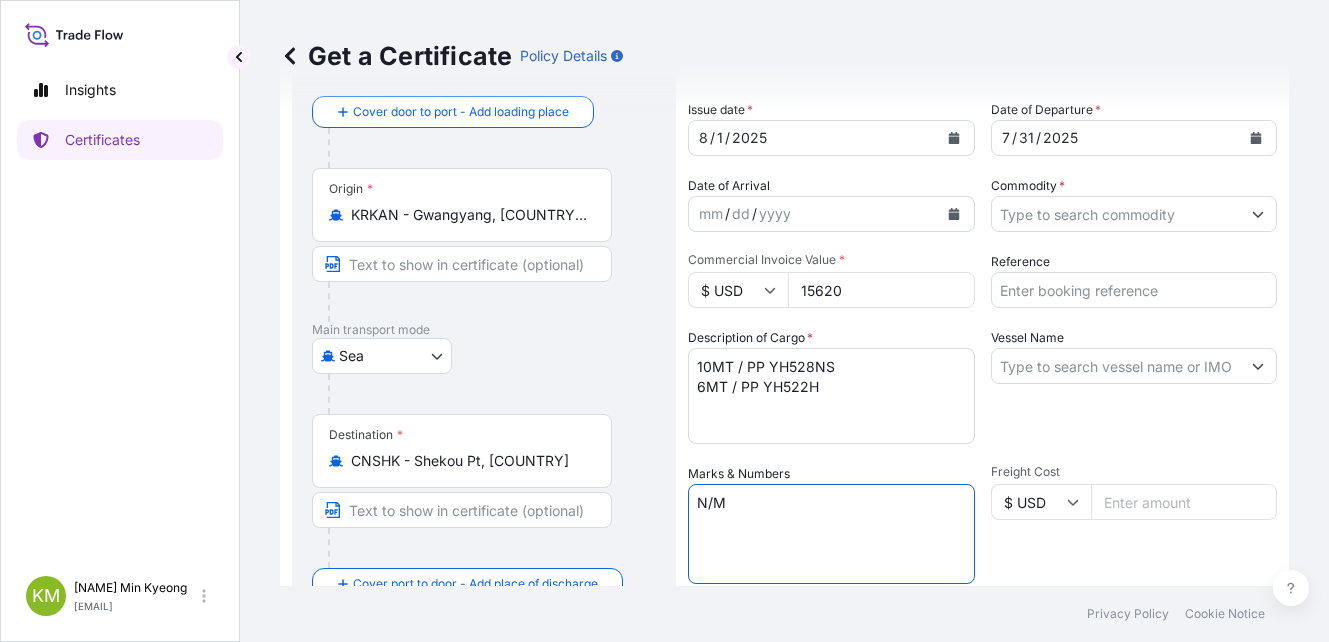 type on "N/M" 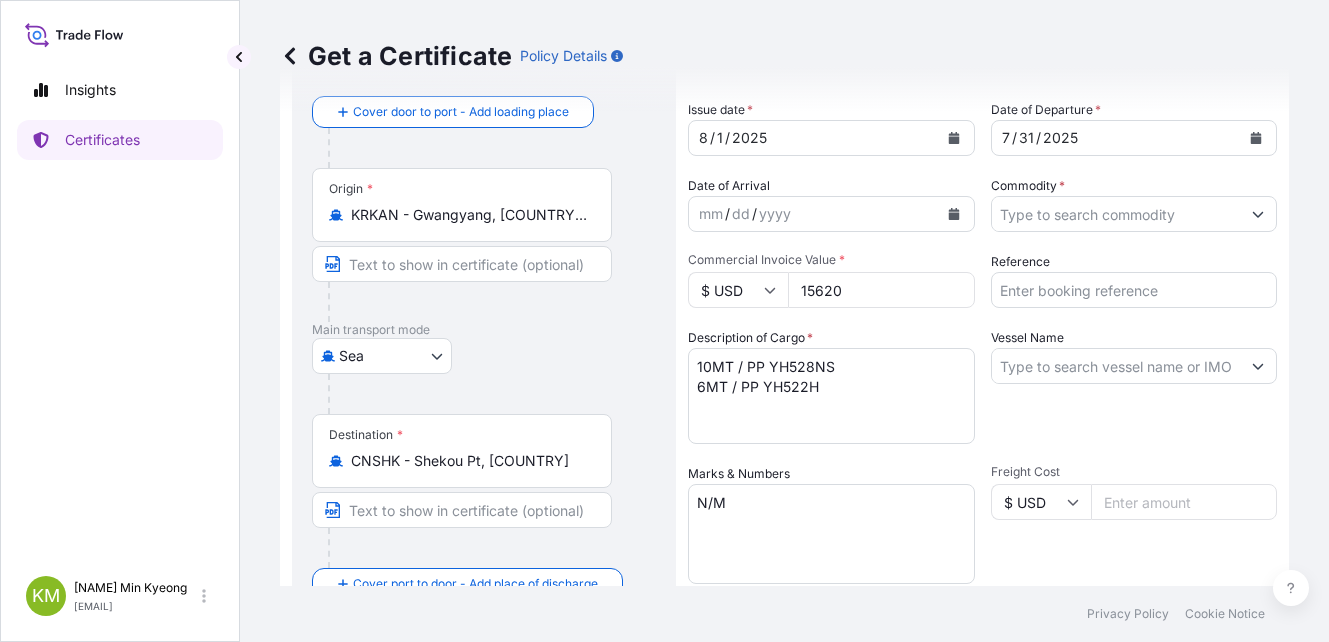 click on "Vessel Name" at bounding box center [1134, 386] 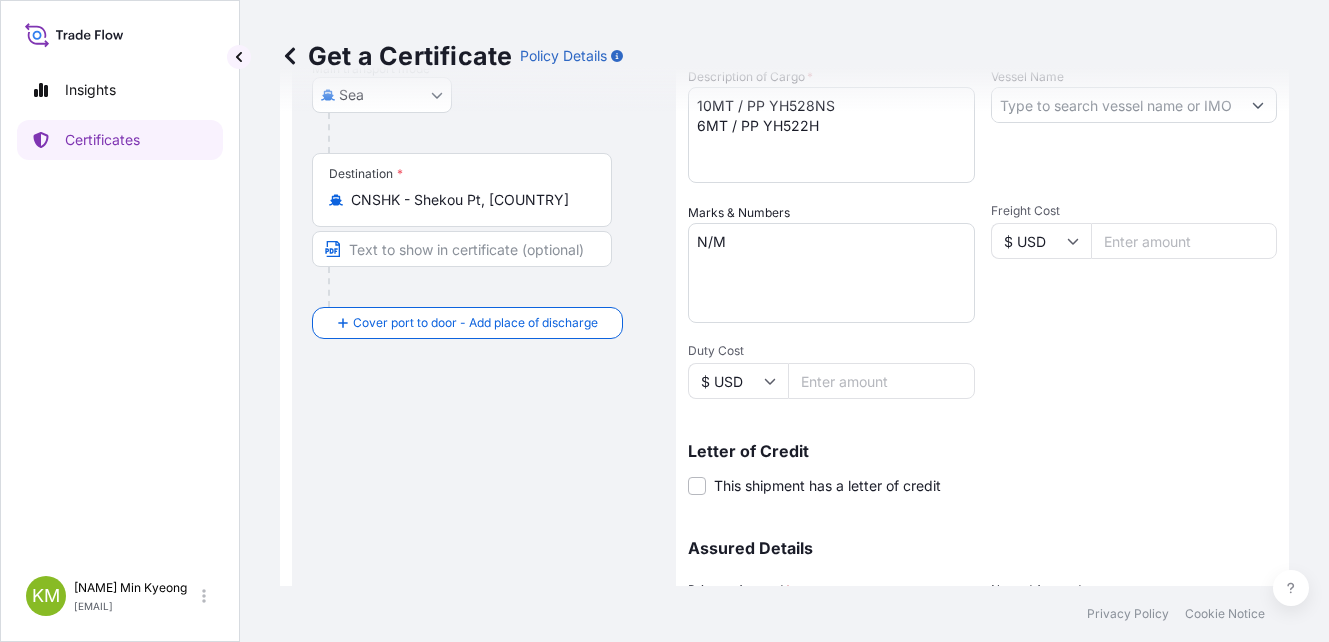 scroll, scrollTop: 559, scrollLeft: 0, axis: vertical 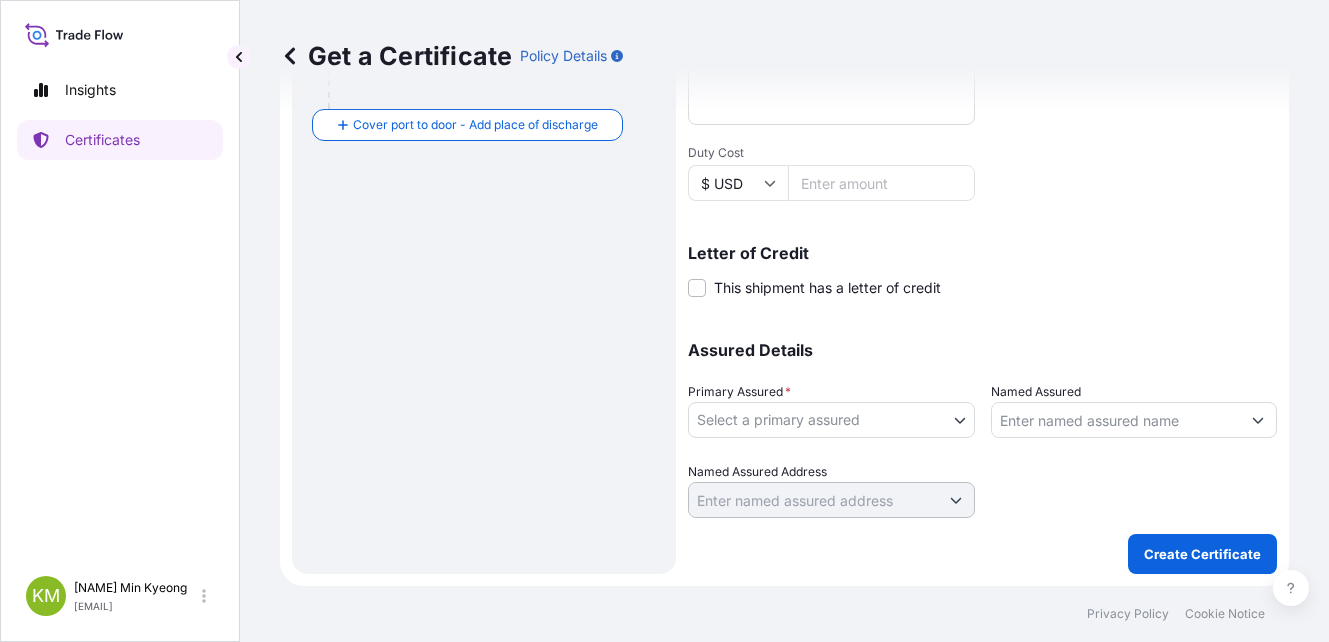 click on "Insights Certificates KM Kim Min Kyeong [EMAIL] Get a Certificate Policy Details Route Details Reset Route Details Cover door to port - Add loading place Place of loading Road / Inland Road / Inland Origin * KRKAN - Gwangyang, [COUNTRY], South [COUNTRY] Main transport mode Sea Air Road Sea Destination * CNSHK - Shekou Pt, [COUNTRY] Cover port to door - Add place of discharge Road / Inland Road / Inland Place of Discharge Shipment Details Issue date * [DATE] Date of Departure * [DATE] Date of Arrival mm / dd / yyyy Commodity * Packing Category Commercial Invoice Value * $ USD [NUMBER] Reference Description of Cargo * [QUANTITY] / PP [PLATE_NUMBER]
[QUANTITY] / PP [PLATE_NUMBER] Vessel Name Marks & Numbers N/M Freight Cost $ USD Duty Cost $ USD Letter of Credit This shipment has a letter of credit Letter of credit * Letter of credit may not exceed 12000 characters Assured Details Primary Assured * Select a primary assured Polymirae Co. Ltd. Named Assured Named Assured Address Create Certificate Privacy Policy" at bounding box center [664, 321] 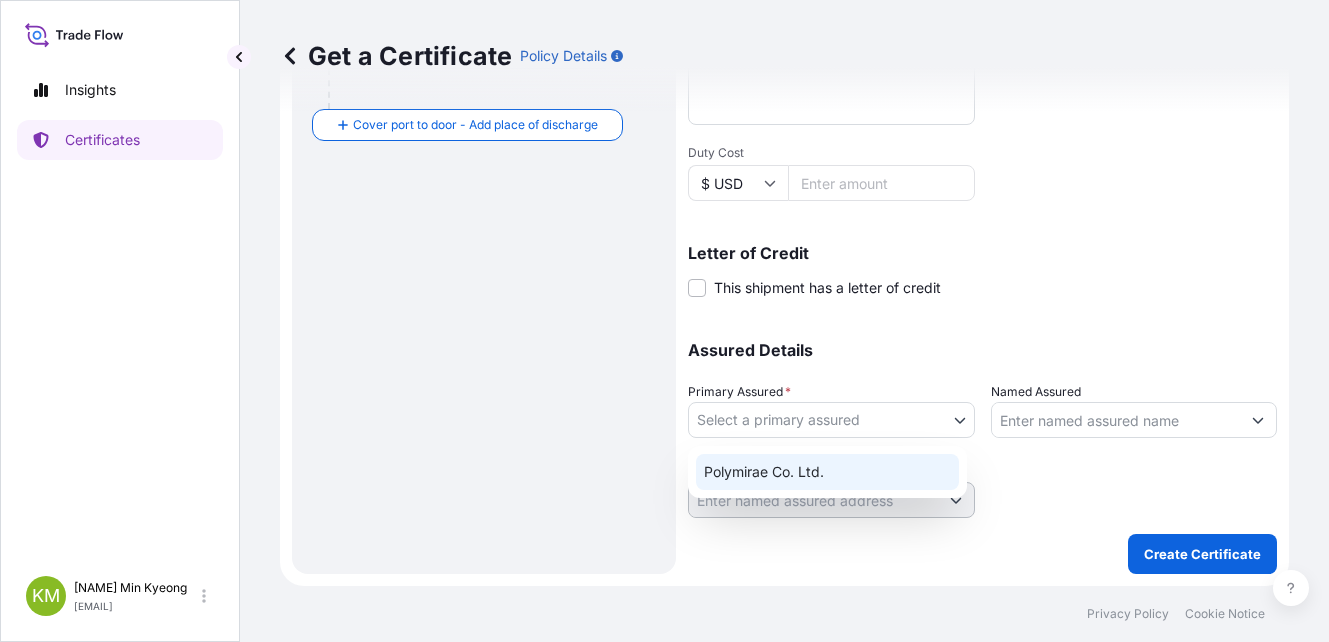click on "Polymirae Co. Ltd." at bounding box center (827, 472) 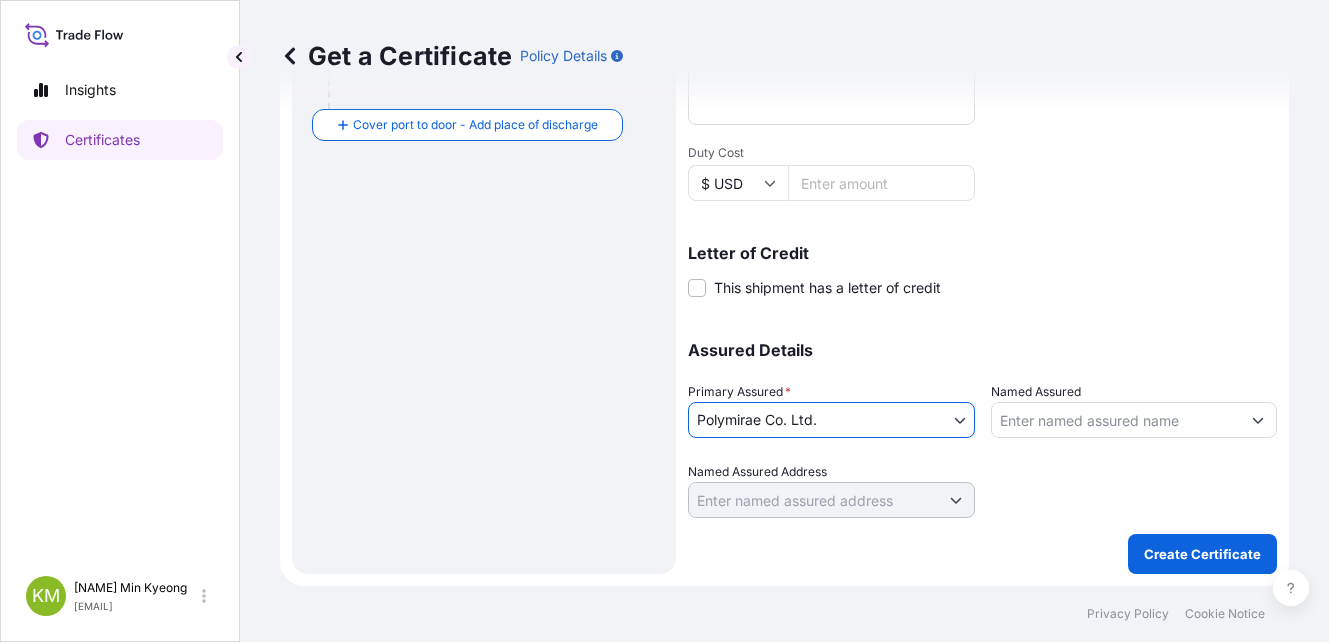 click on "Named Assured" at bounding box center (1116, 420) 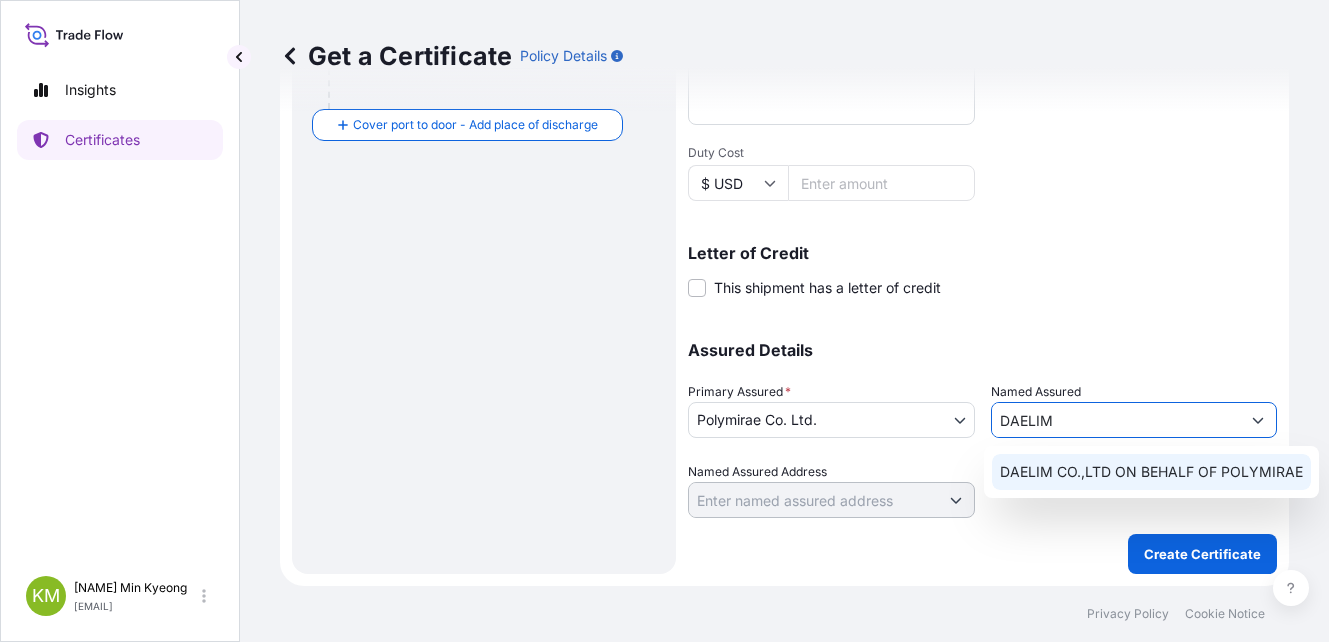 click on "DAELIM CO.,LTD ON BEHALF OF POLYMIRAE" at bounding box center (1151, 472) 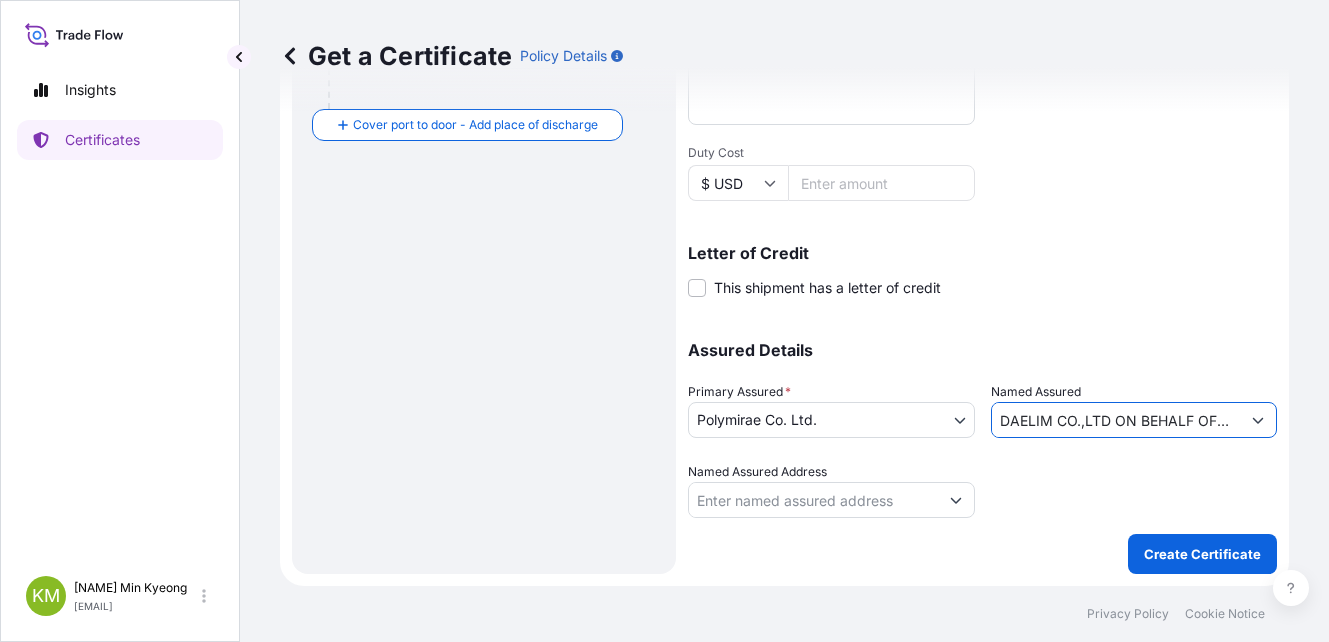 type on "DAELIM CO.,LTD ON BEHALF OF POLYMIRAE" 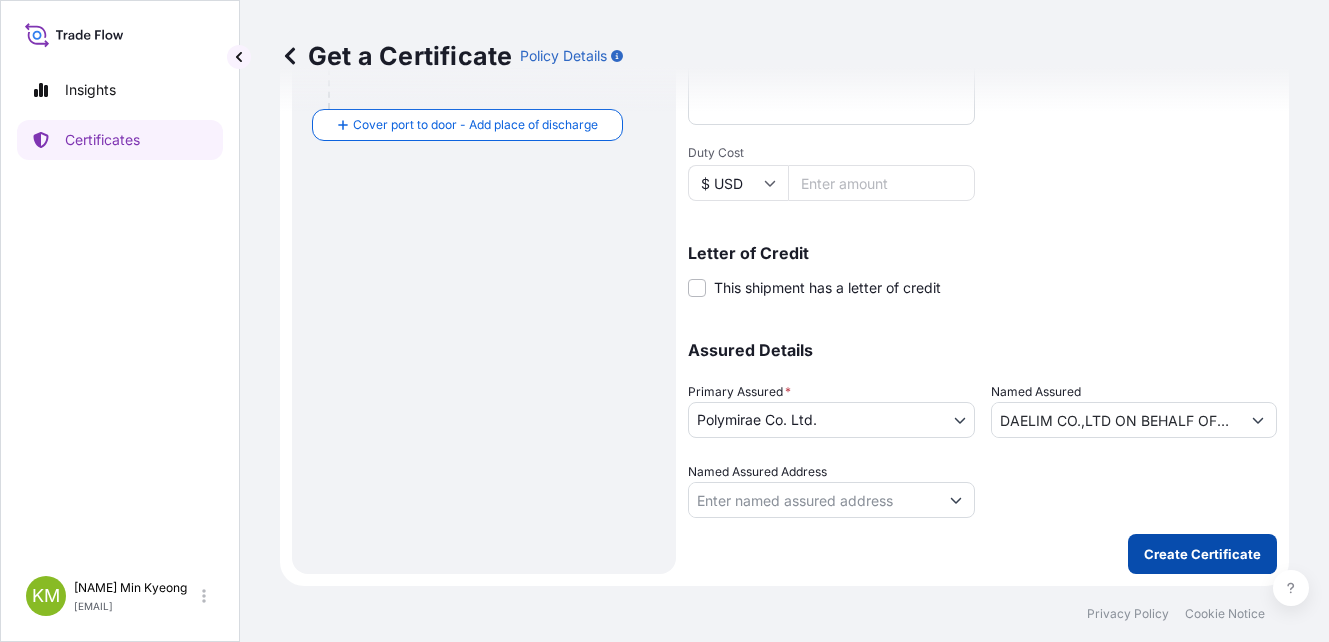 click on "Create Certificate" at bounding box center (1202, 554) 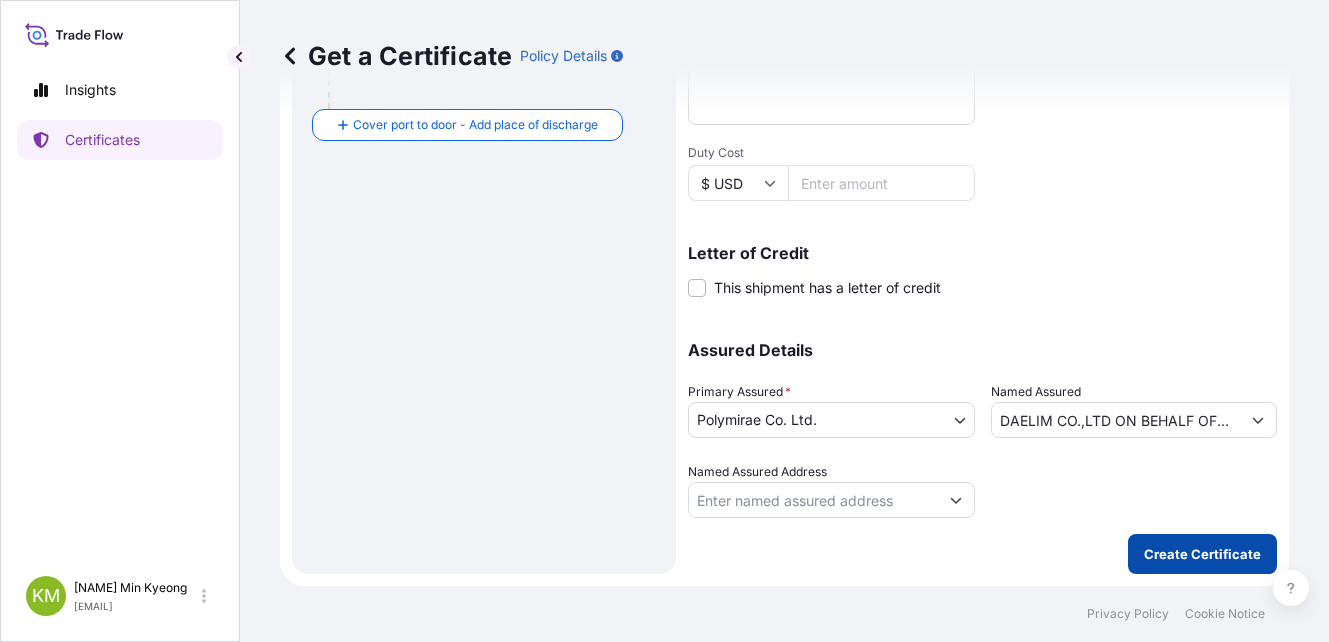 click on "Create Certificate" at bounding box center [1202, 554] 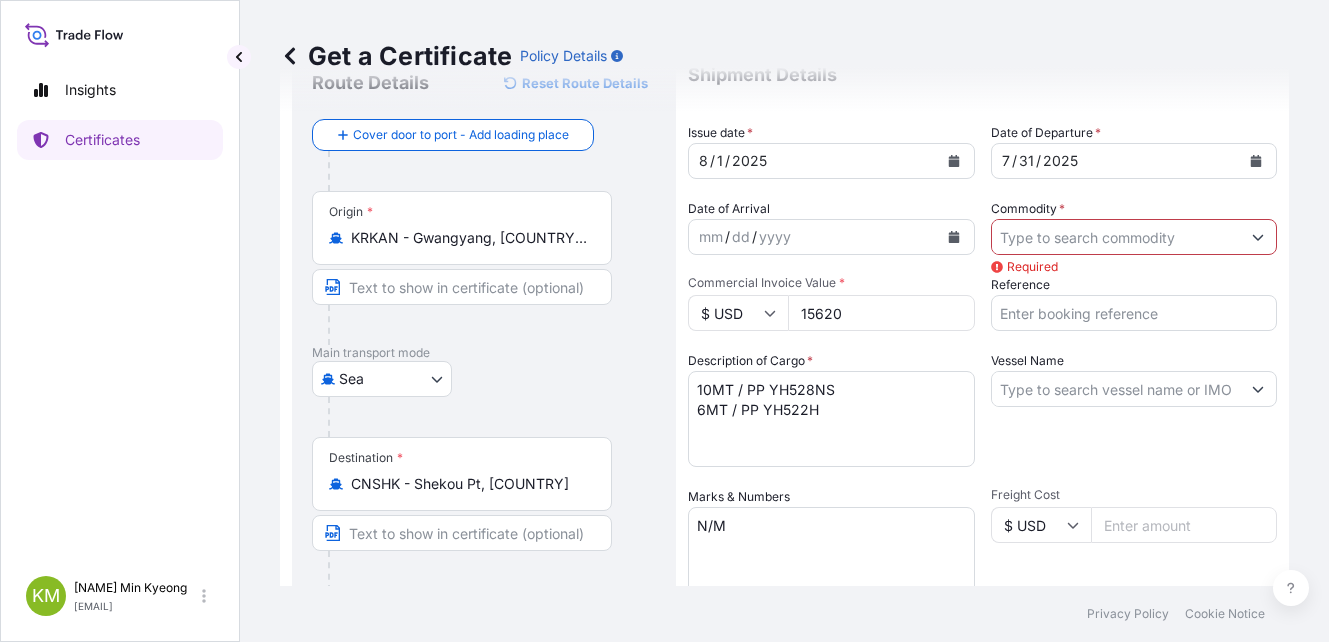 scroll, scrollTop: 0, scrollLeft: 0, axis: both 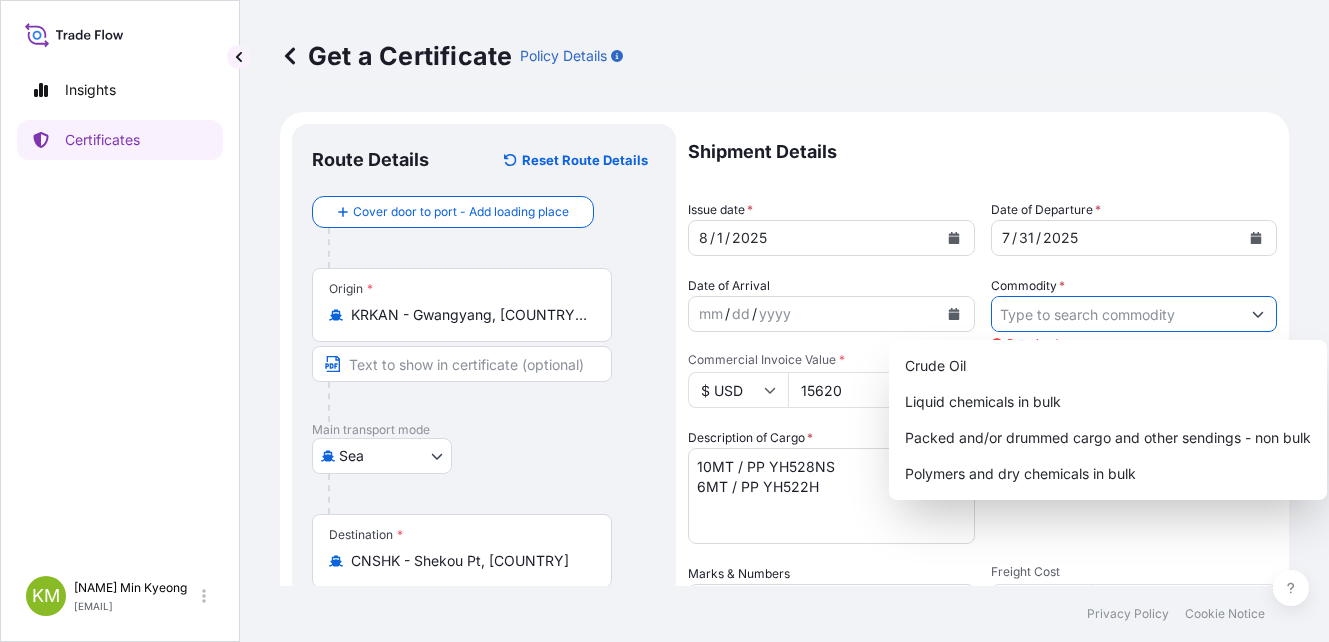 click on "Commodity *" at bounding box center (1116, 314) 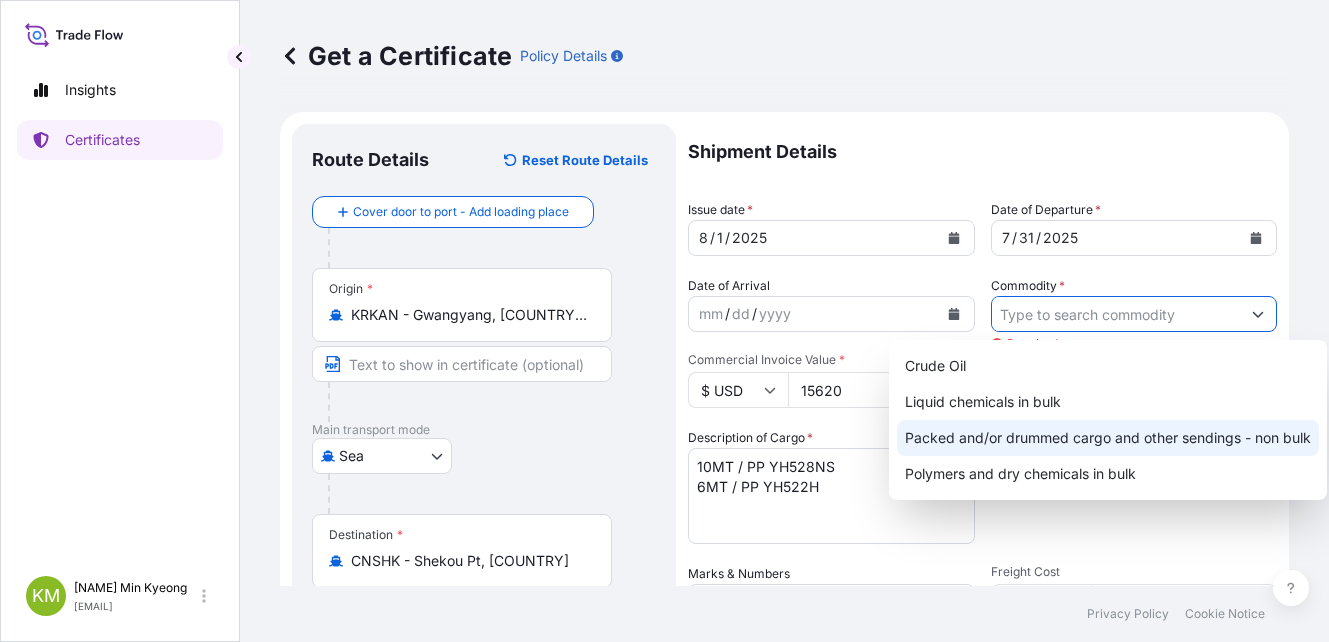 click on "Packed and/or drummed cargo and other sendings - non bulk" at bounding box center (1108, 438) 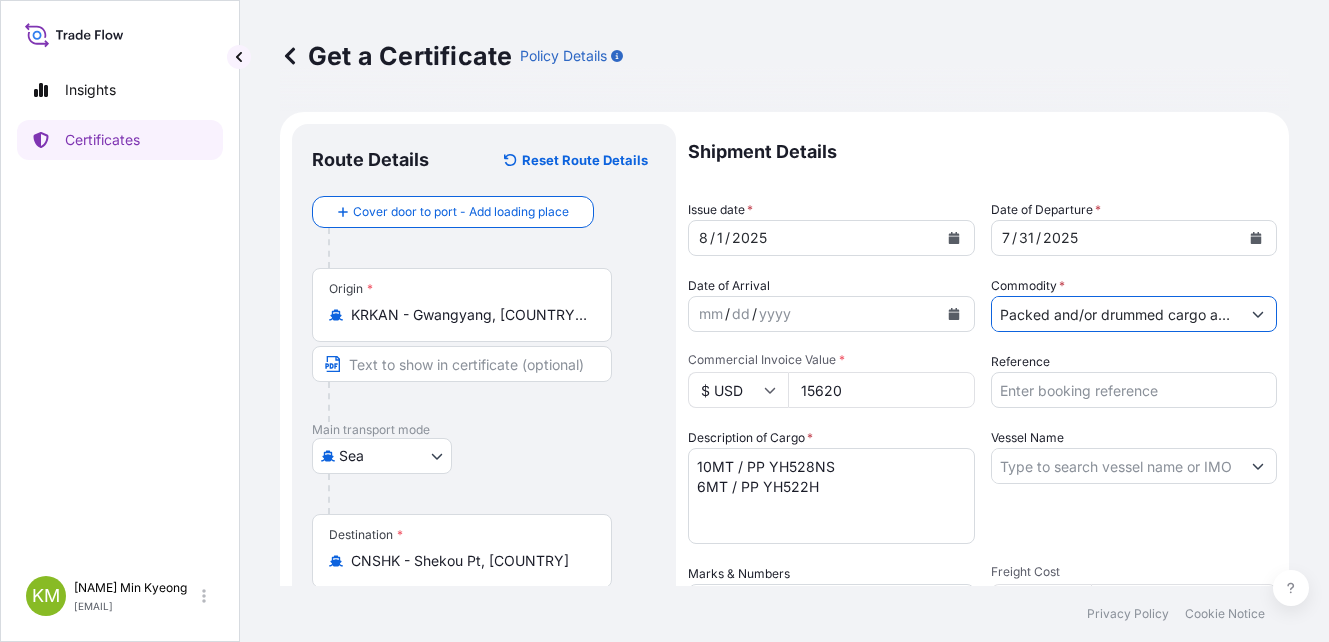 click on "Vessel Name" at bounding box center [1134, 486] 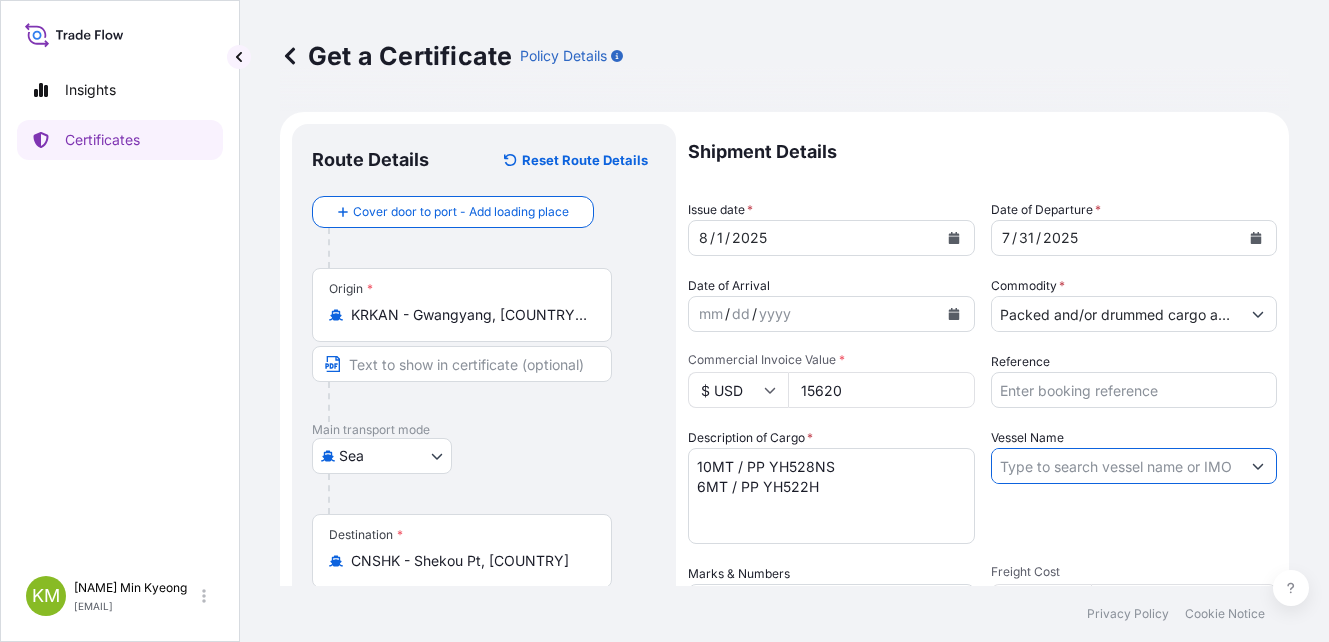 click on "Vessel Name" at bounding box center [1116, 466] 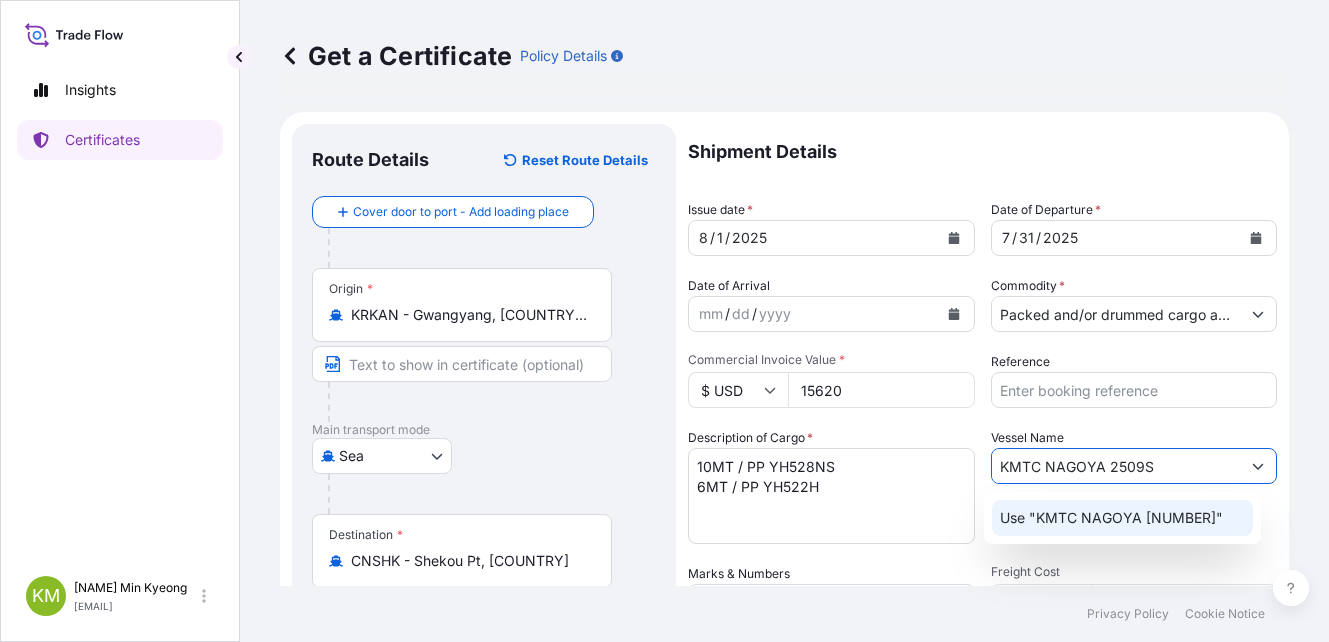 click on "Use "KMTC NAGOYA [NUMBER]"" 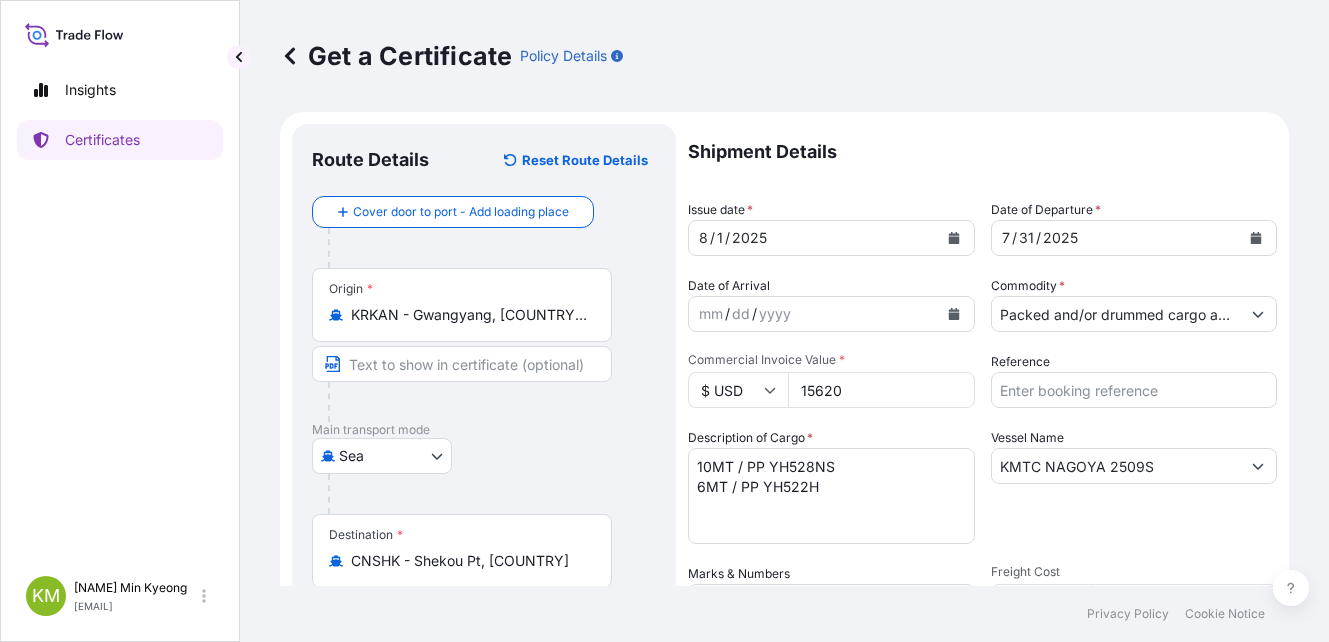 click on "KMTC NAGOYA 2509S" at bounding box center [1116, 466] 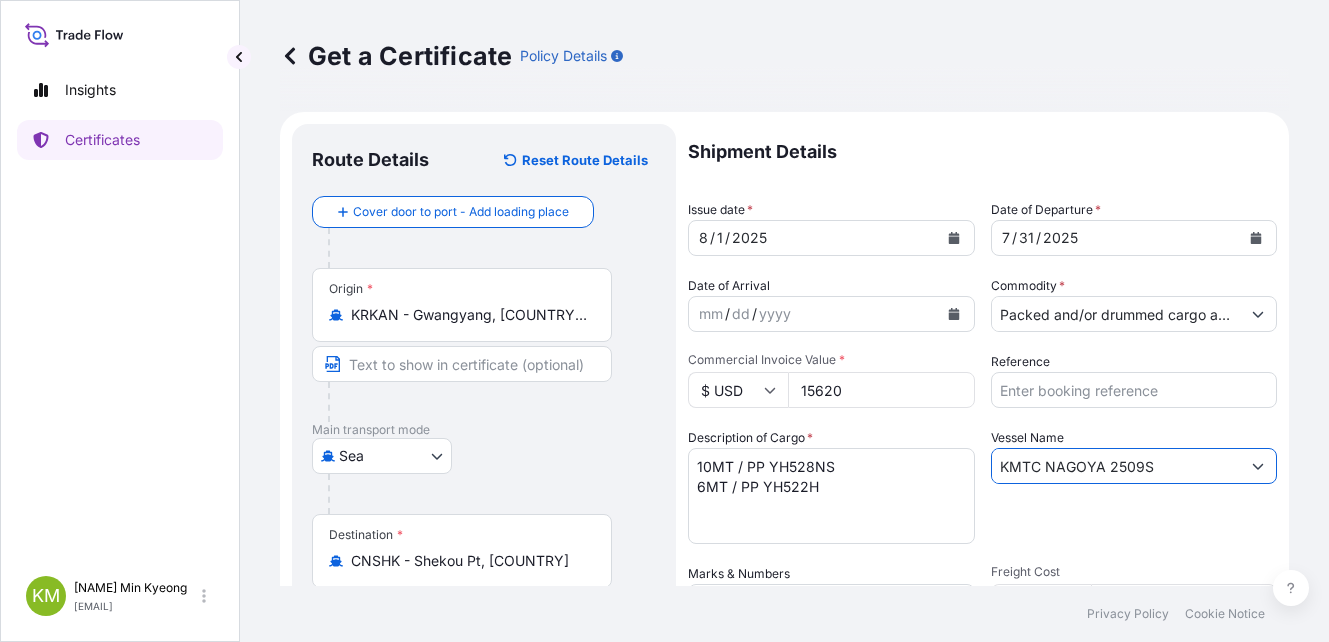 drag, startPoint x: 1150, startPoint y: 470, endPoint x: 854, endPoint y: 427, distance: 299.107 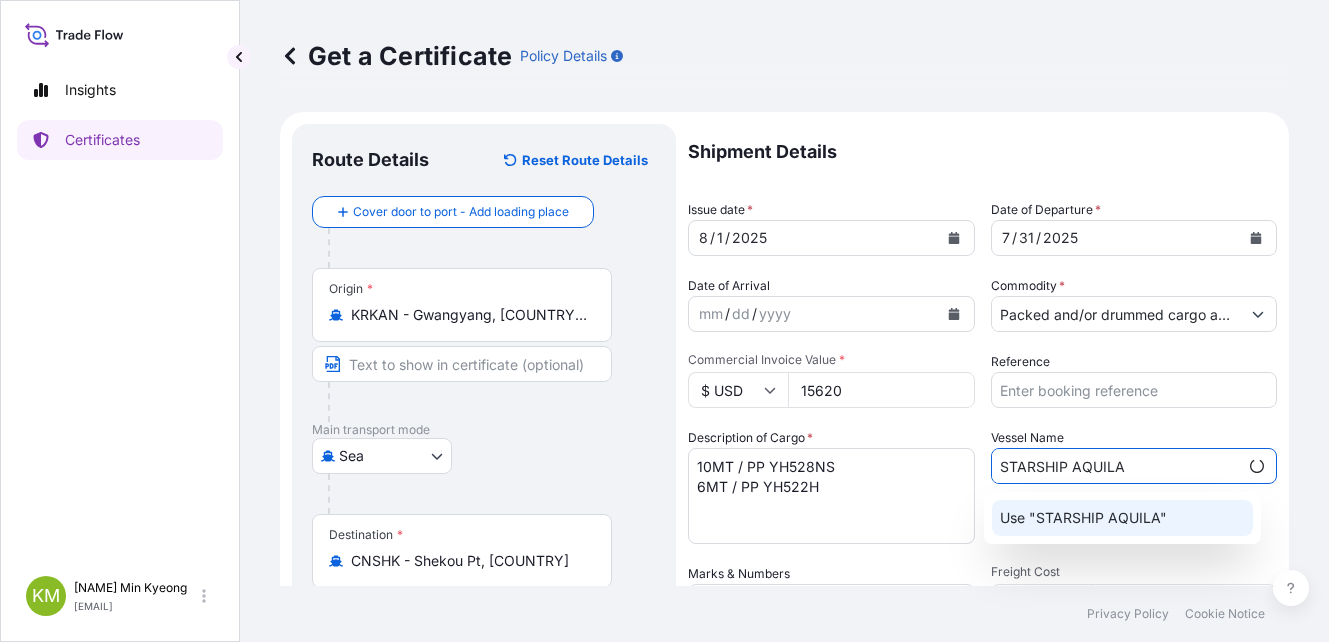 click on "Use "STARSHIP AQUILA"" 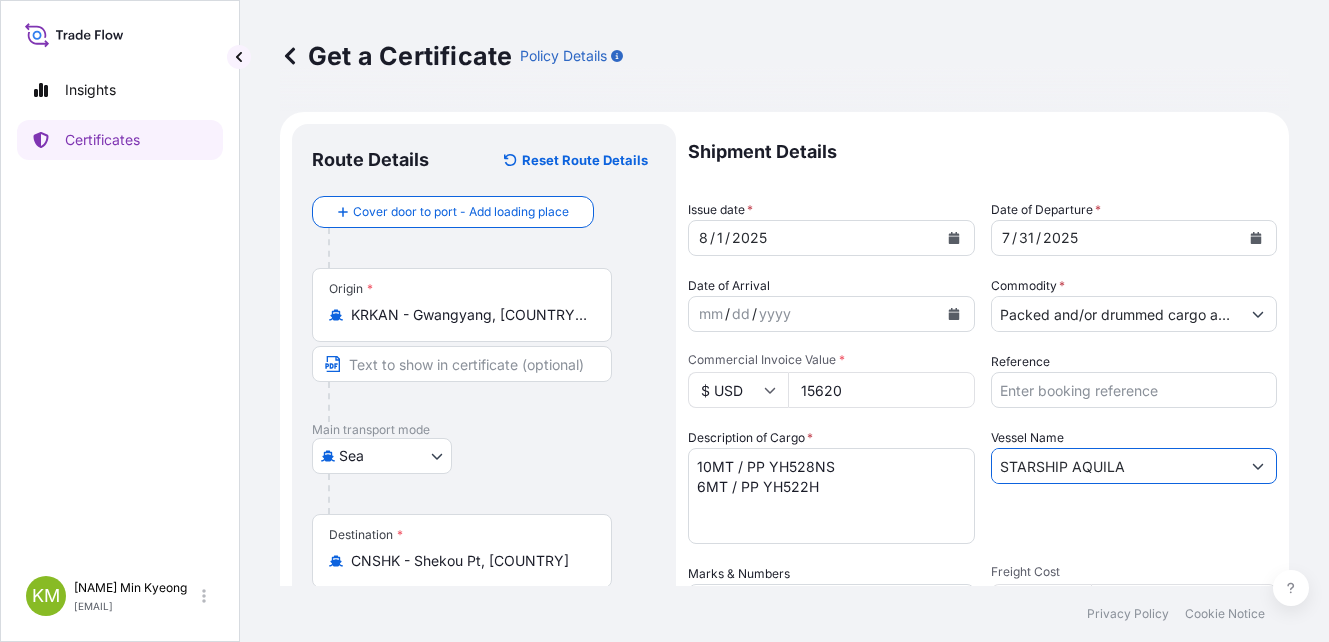 click on "Vessel Name STARSHIP AQUILA" at bounding box center [1134, 486] 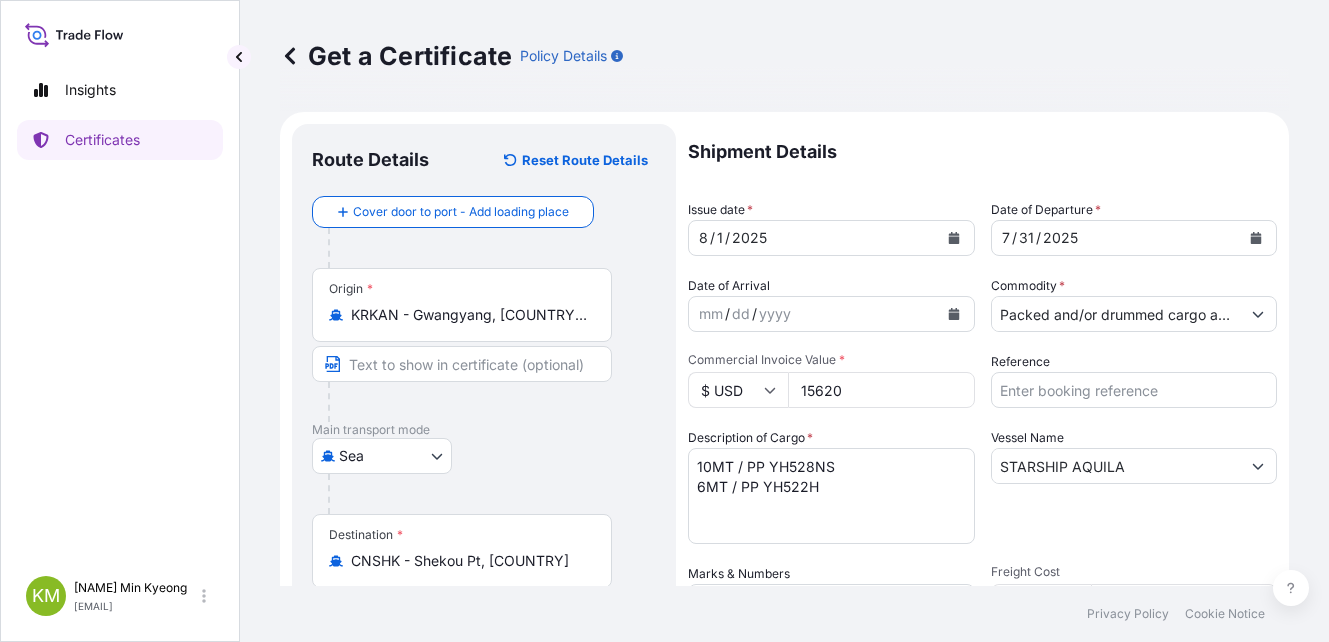 click on "STARSHIP AQUILA" at bounding box center [1116, 466] 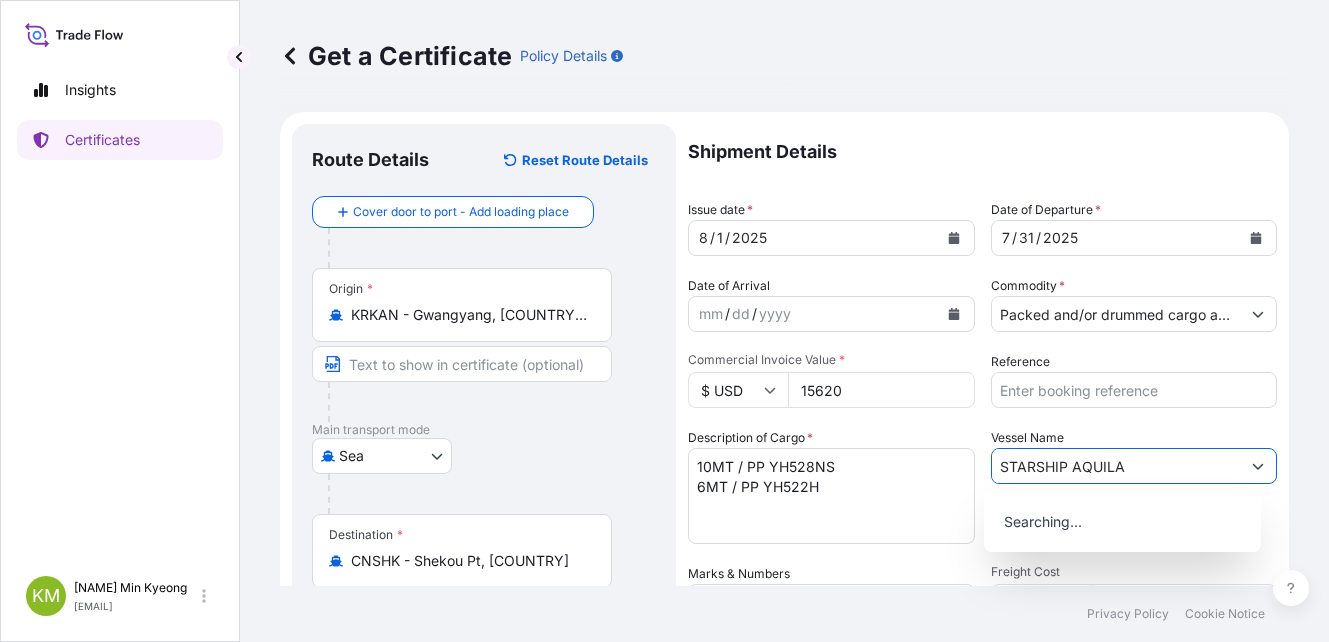 paste on "2509S" 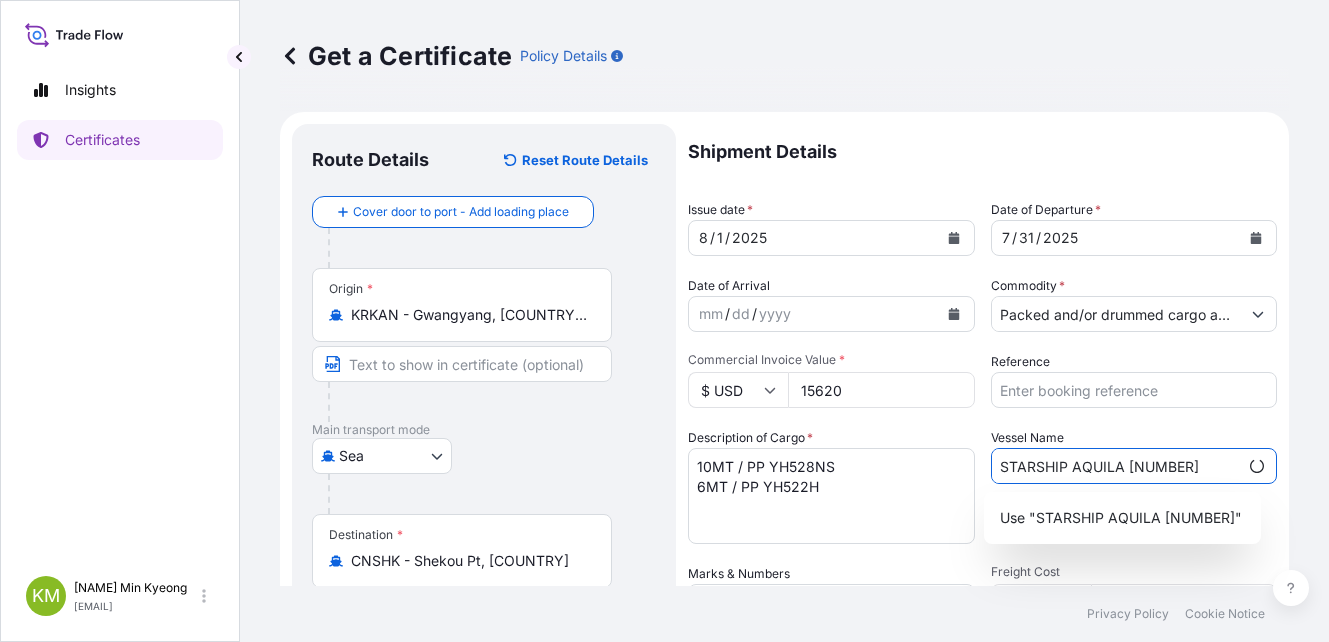click on "Use "STARSHIP AQUILA [NUMBER]"" 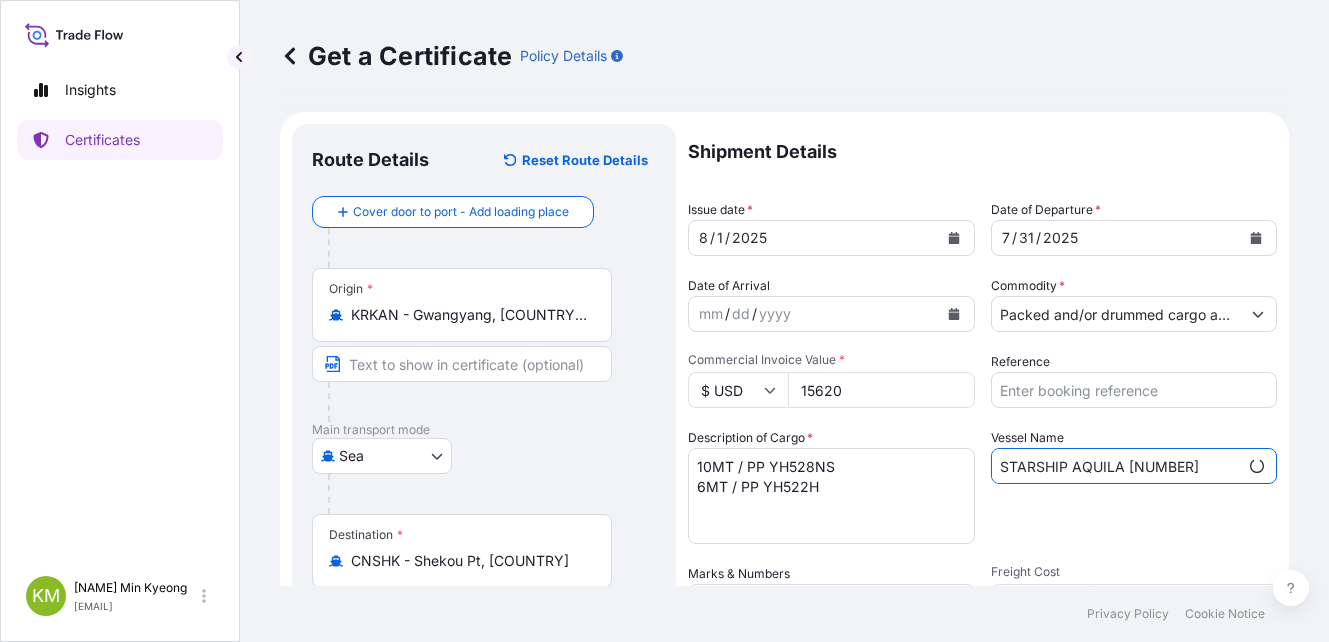 type on "STARSHIP AQUILA [NUMBER]" 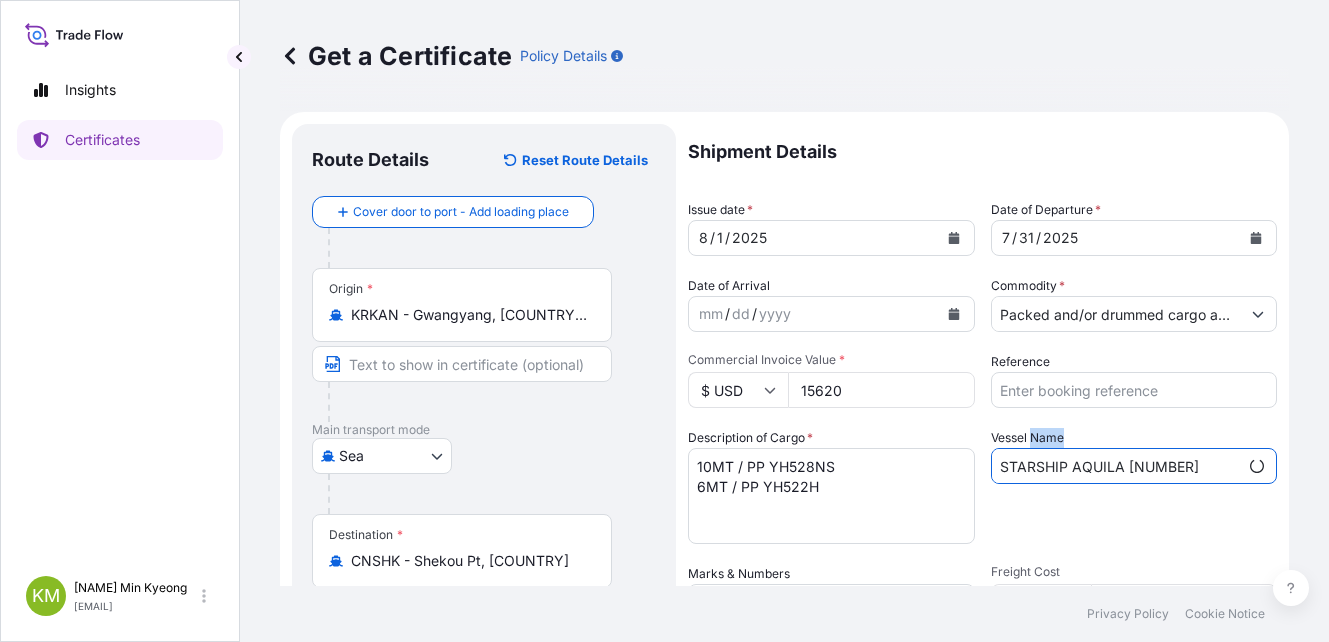 click on "Vessel Name STARSHIP AQUILA [NUMBER]" at bounding box center [1134, 486] 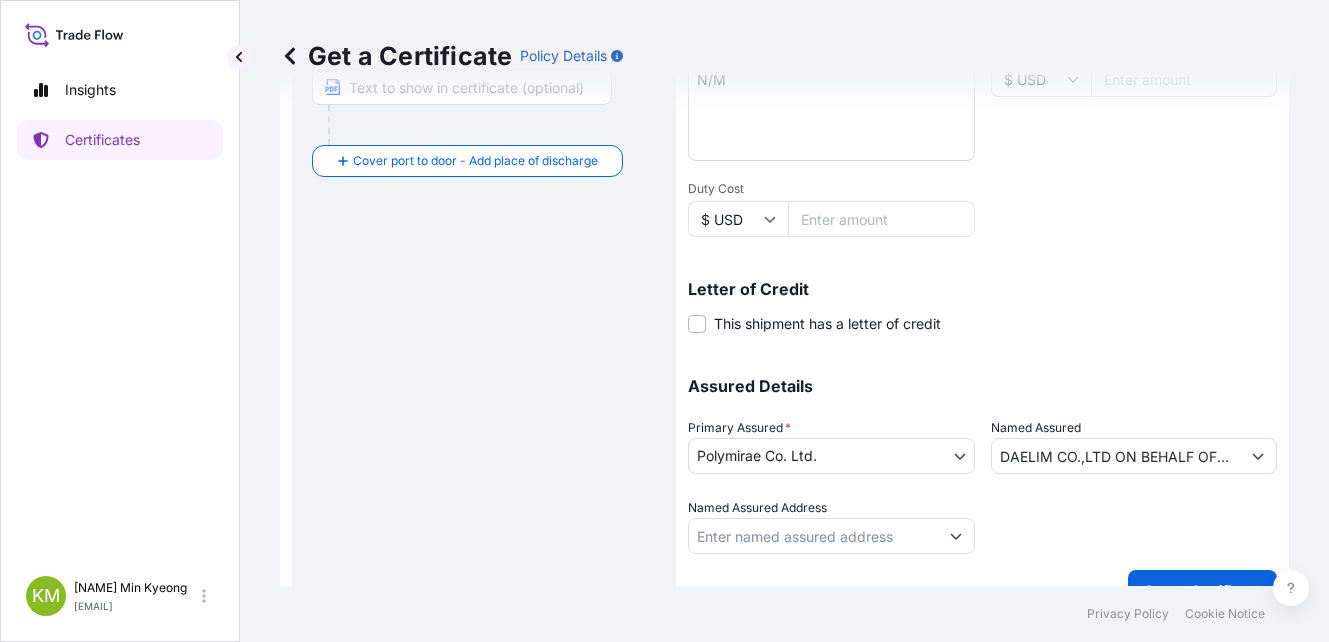 scroll, scrollTop: 559, scrollLeft: 0, axis: vertical 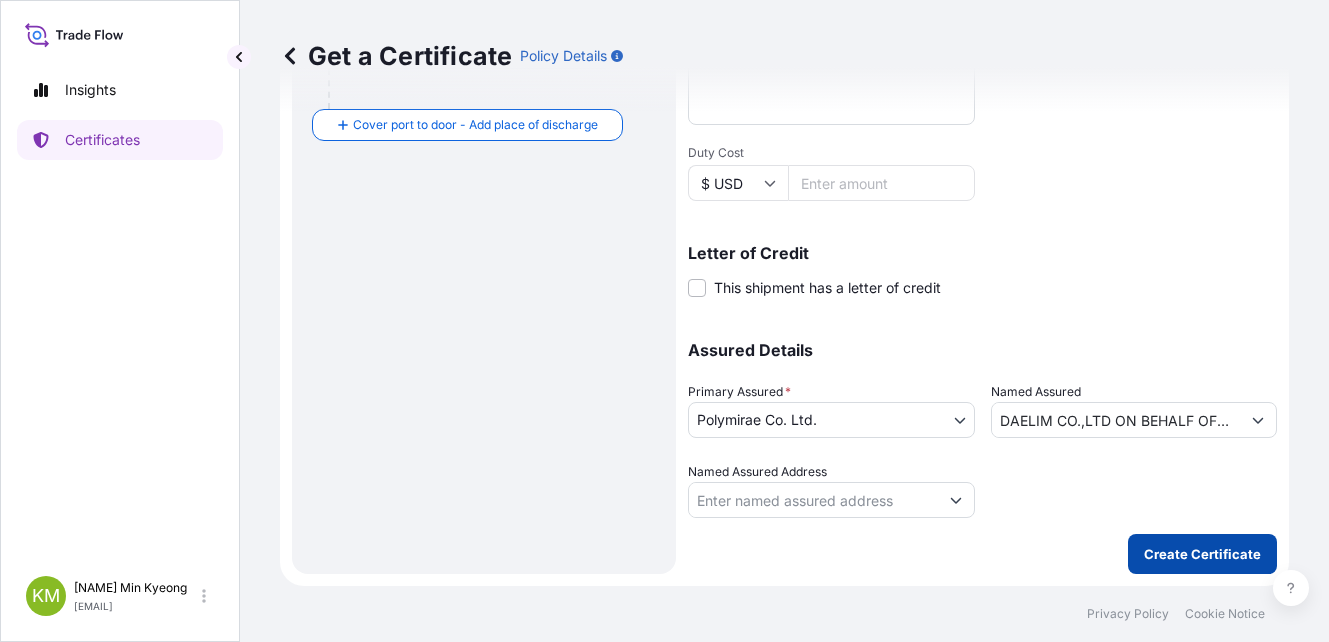 click on "Create Certificate" at bounding box center [1202, 554] 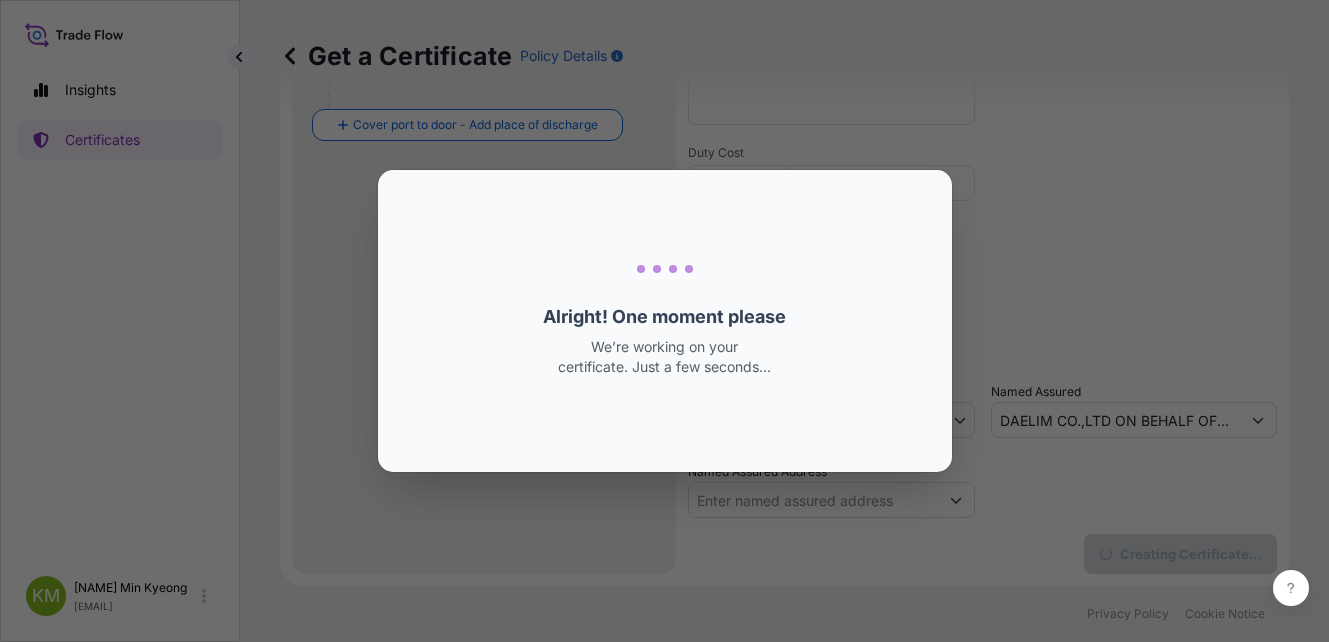 scroll, scrollTop: 0, scrollLeft: 0, axis: both 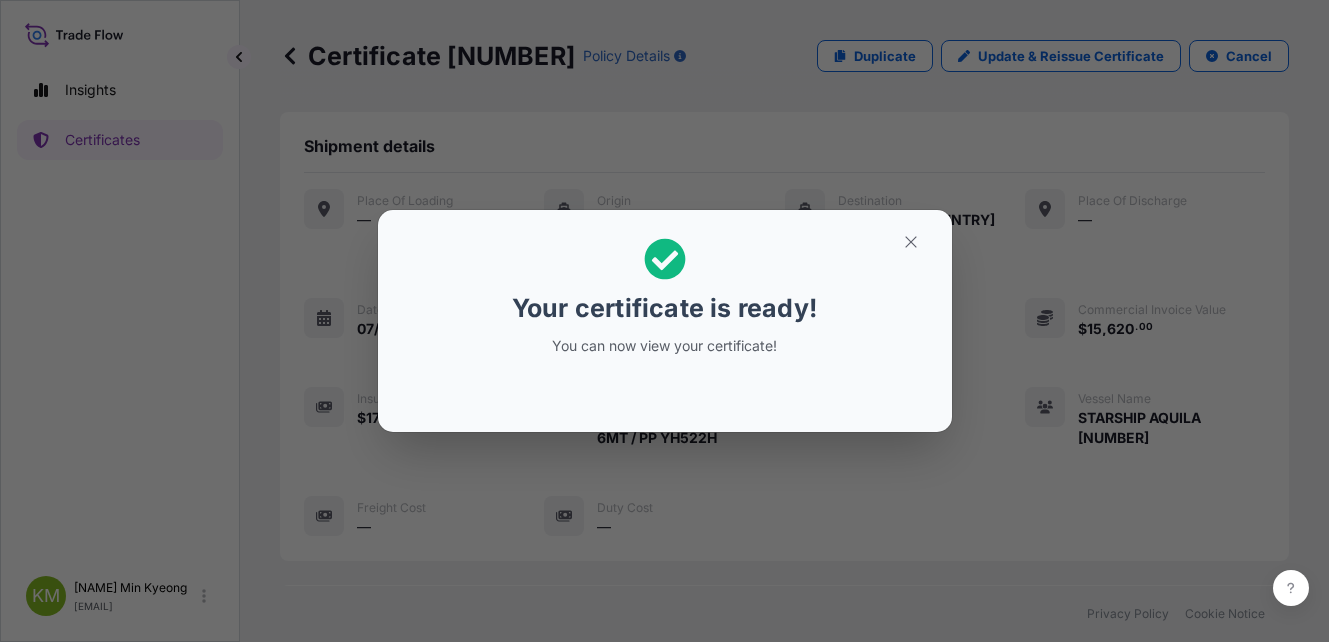 click at bounding box center (665, 392) 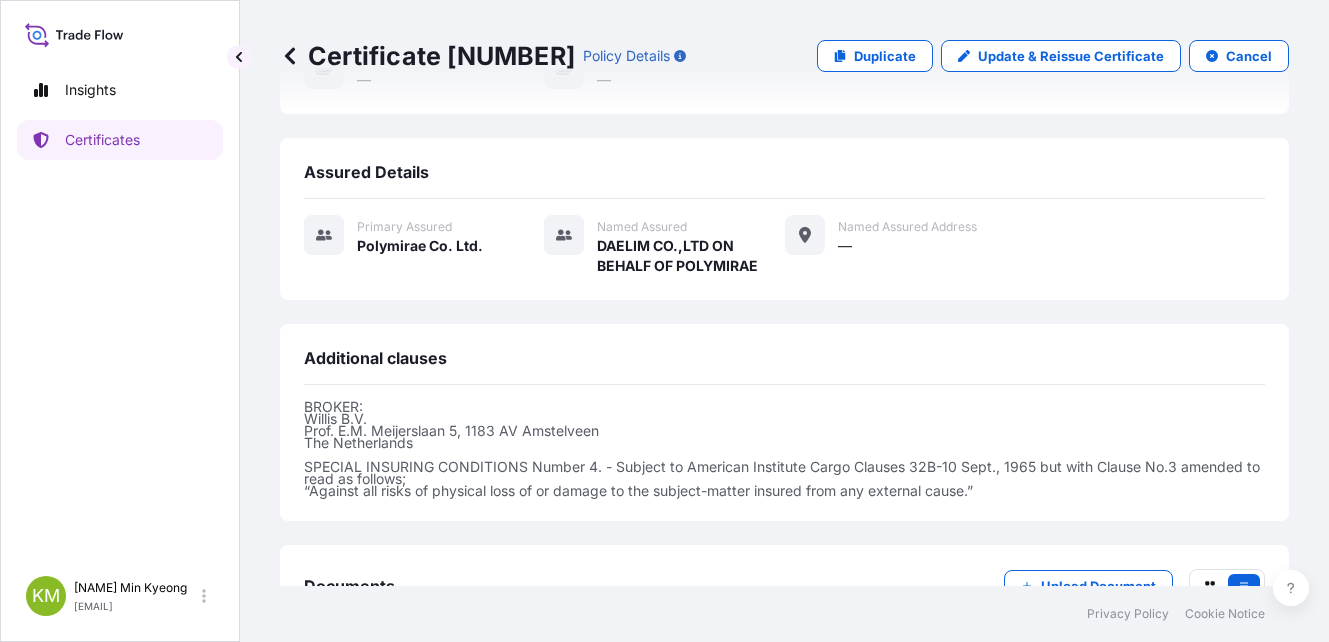 scroll, scrollTop: 573, scrollLeft: 0, axis: vertical 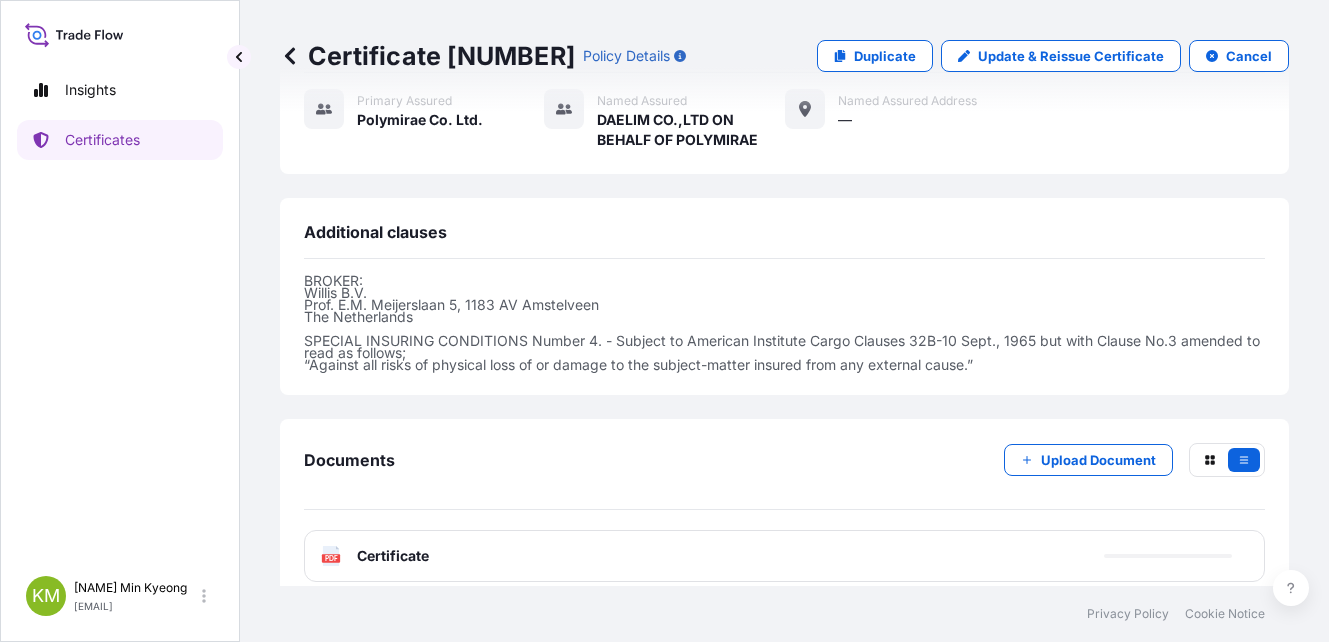 click on "Certificate" at bounding box center [393, 556] 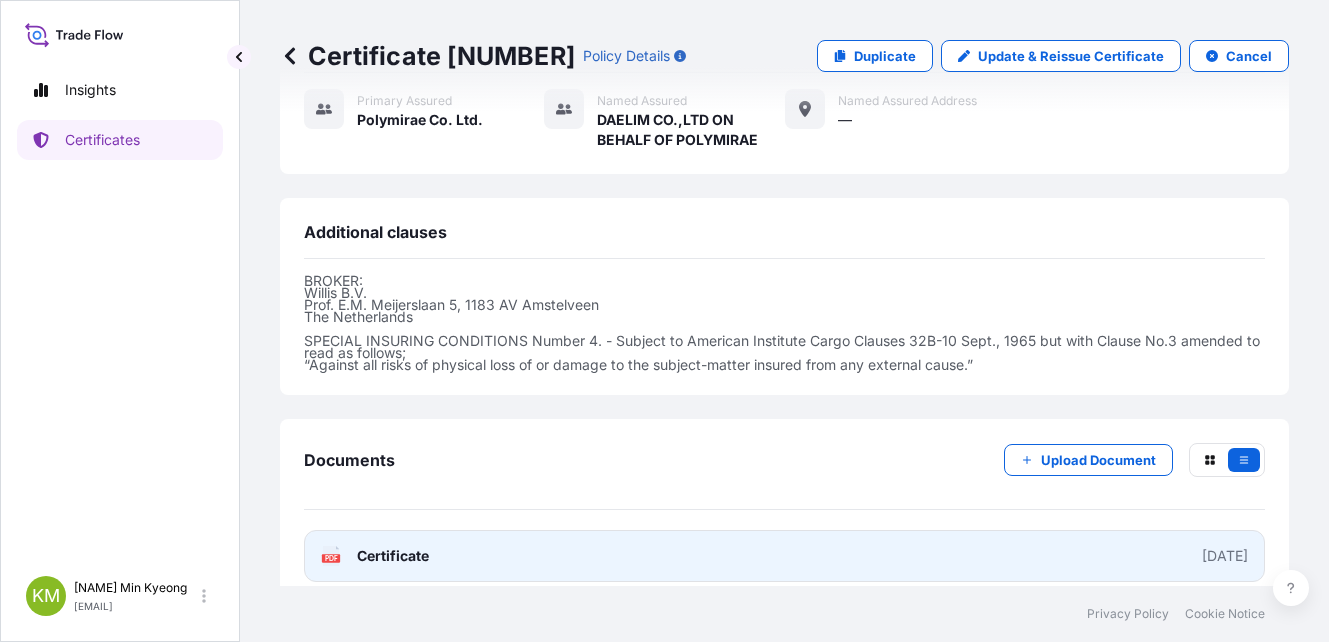 click on "Certificate" at bounding box center (393, 556) 